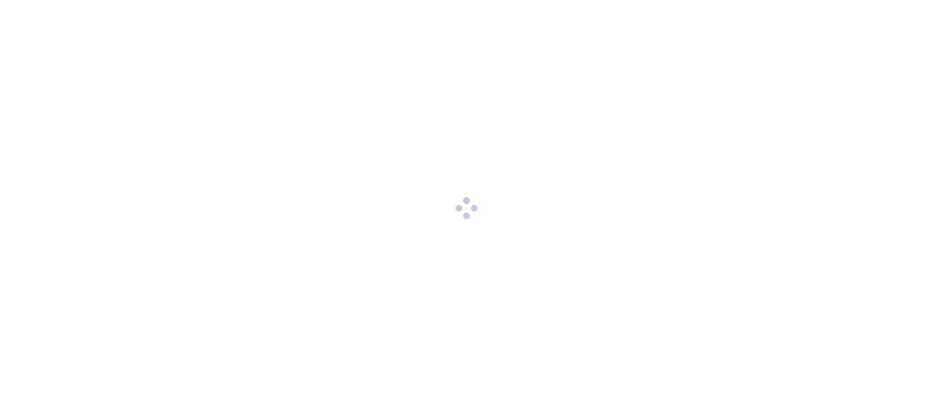 scroll, scrollTop: 0, scrollLeft: 0, axis: both 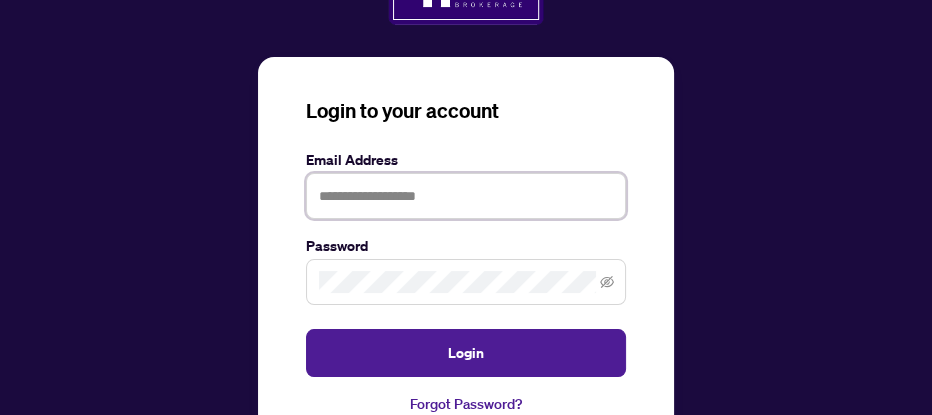 click at bounding box center (466, 196) 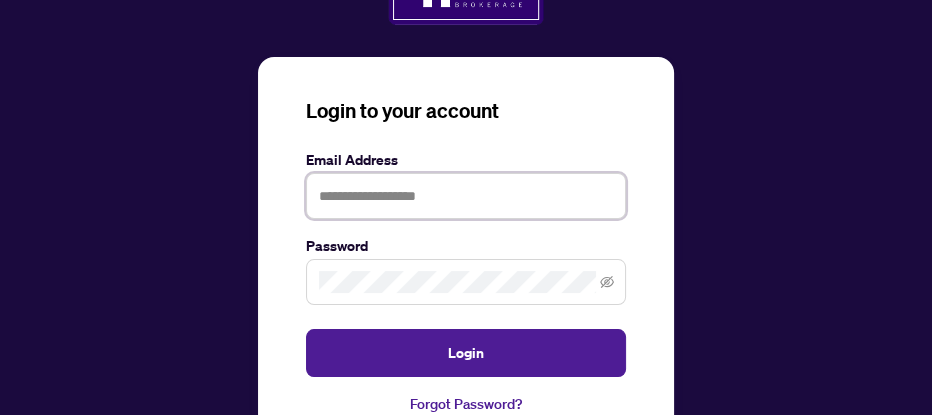 type on "**********" 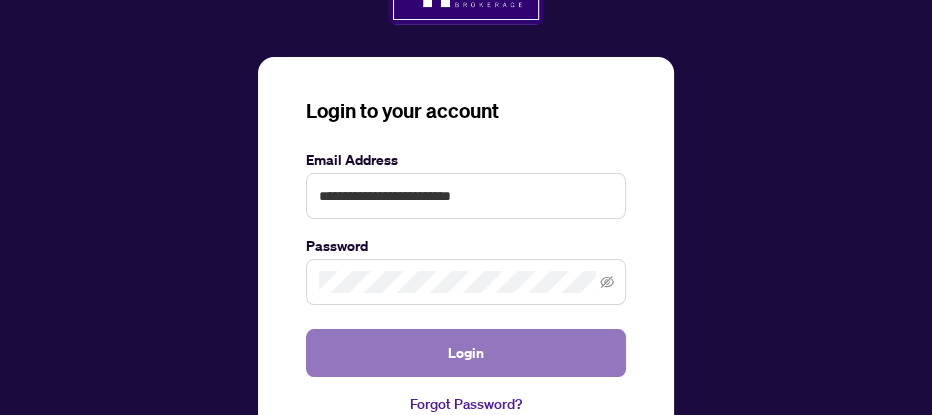 click on "Login" at bounding box center [466, 353] 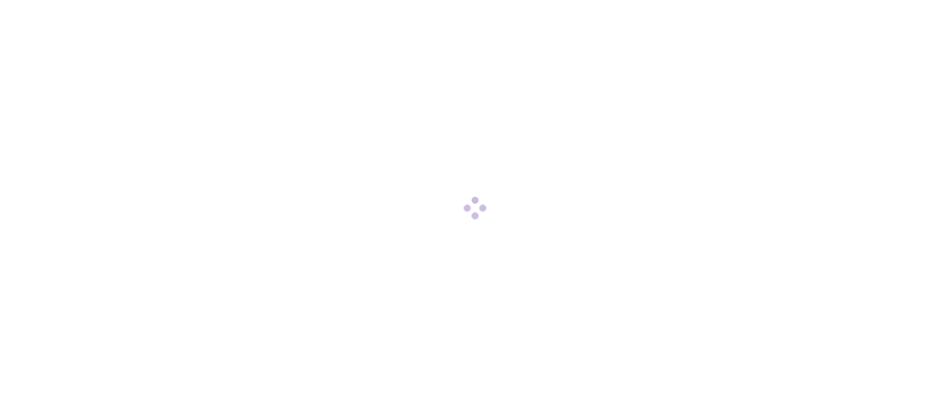 scroll, scrollTop: 0, scrollLeft: 0, axis: both 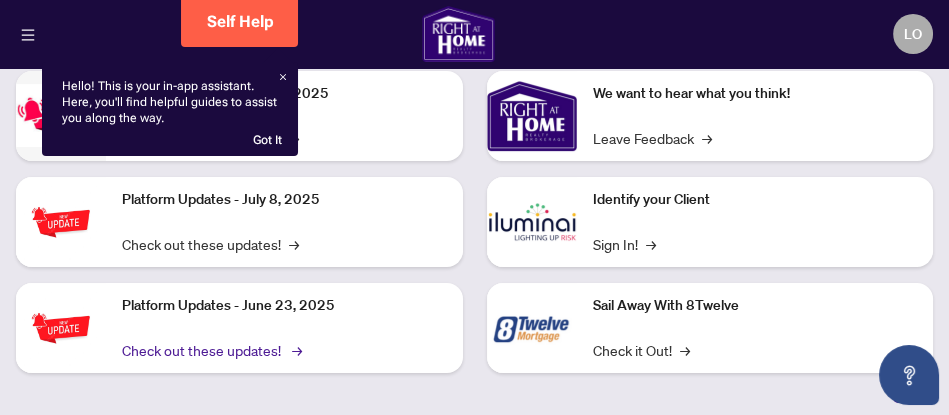 click on "Check out these updates! →" at bounding box center [210, 350] 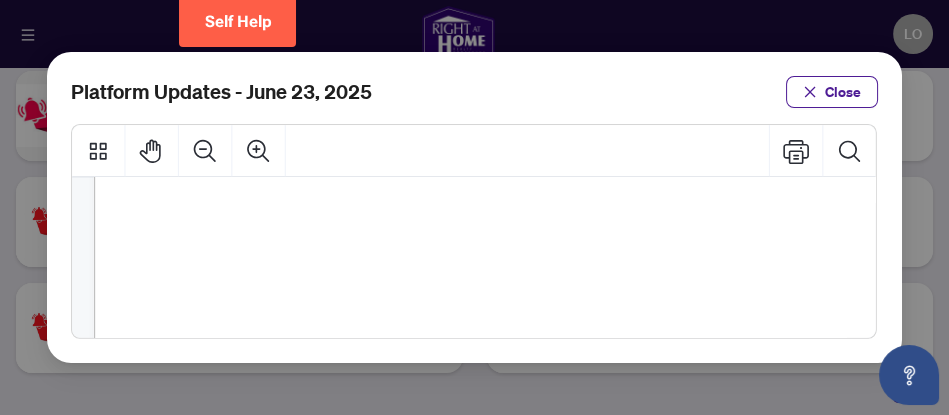 scroll, scrollTop: 937, scrollLeft: 0, axis: vertical 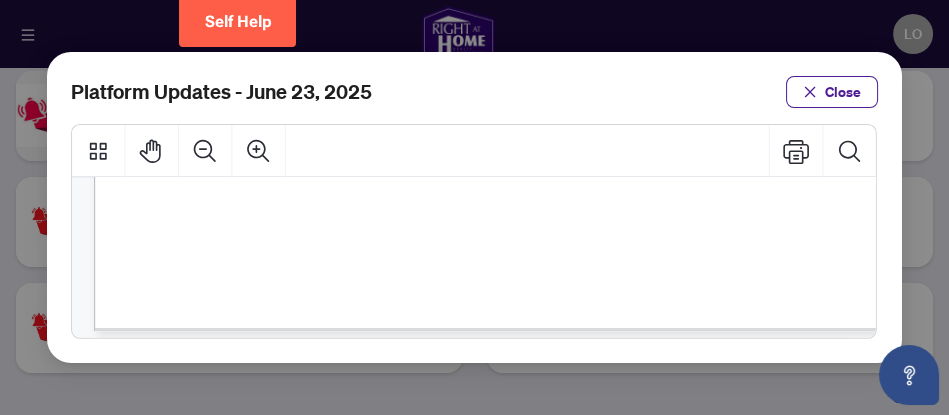 click at bounding box center [606, -98] 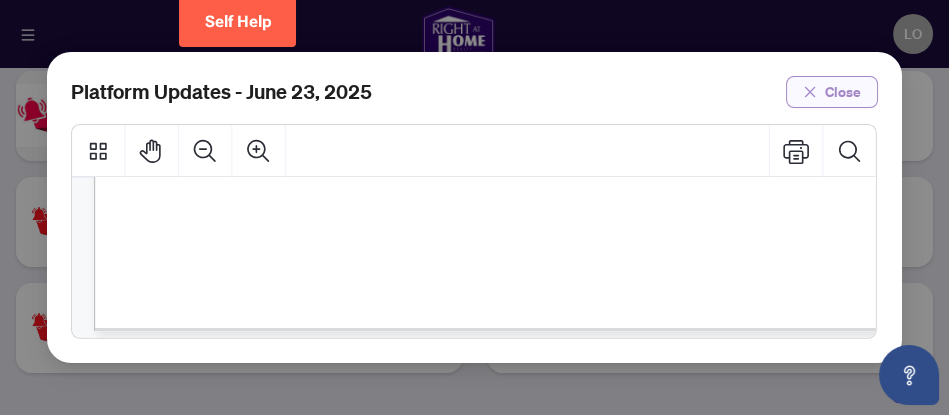 click 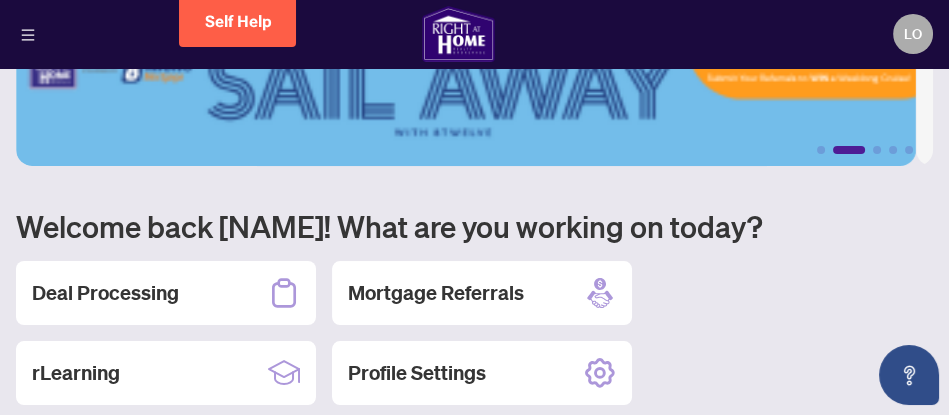 scroll, scrollTop: 0, scrollLeft: 0, axis: both 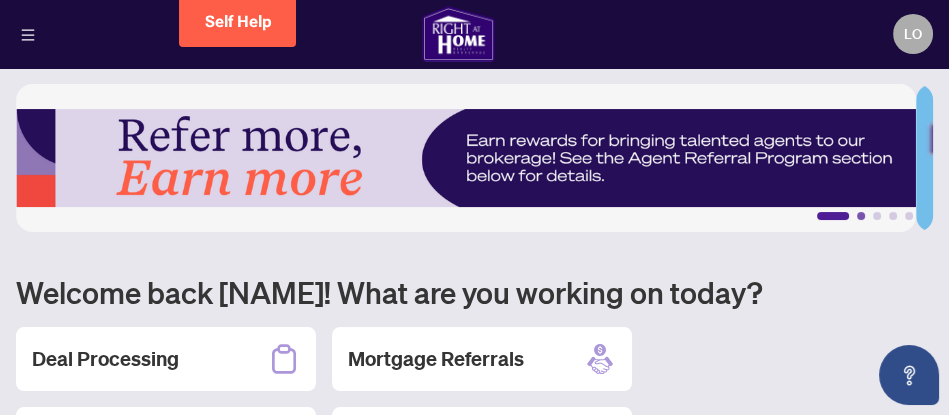 click on "2" at bounding box center [861, 216] 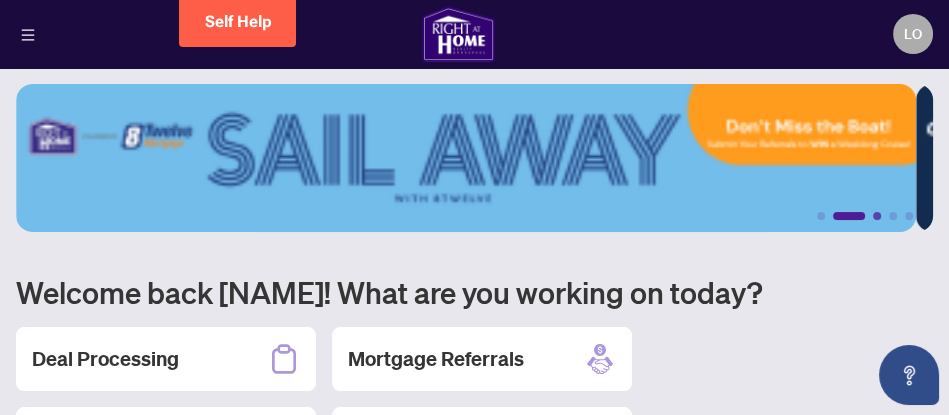 click on "3" at bounding box center [877, 216] 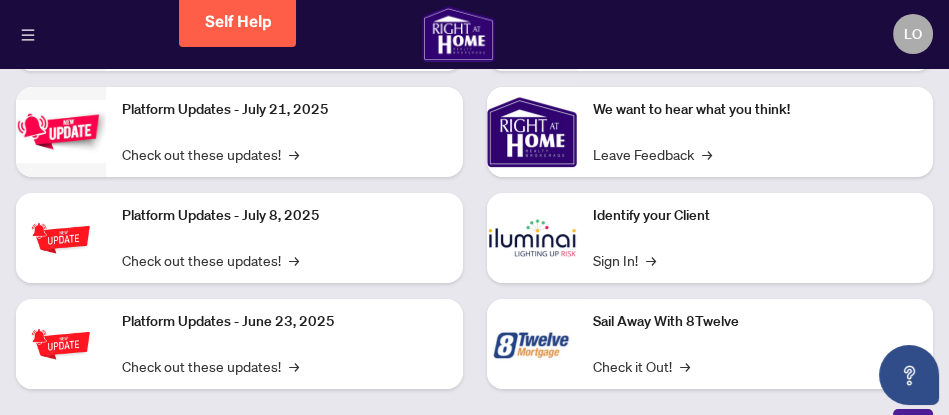 scroll, scrollTop: 582, scrollLeft: 0, axis: vertical 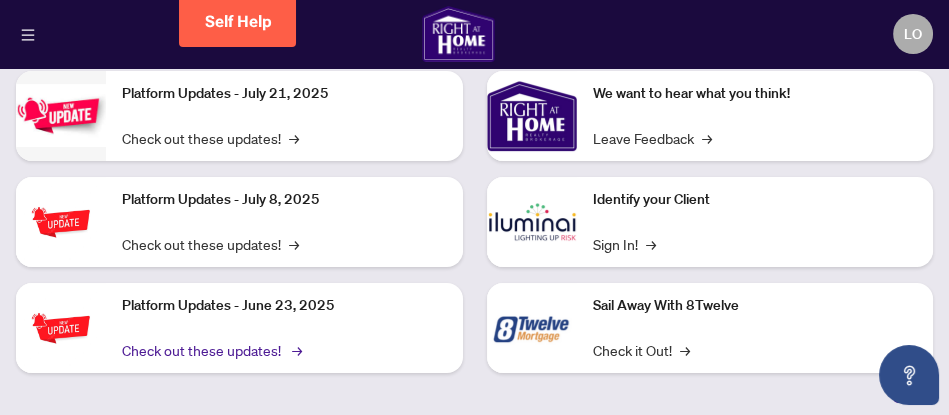 click on "Check out these updates! →" at bounding box center (210, 350) 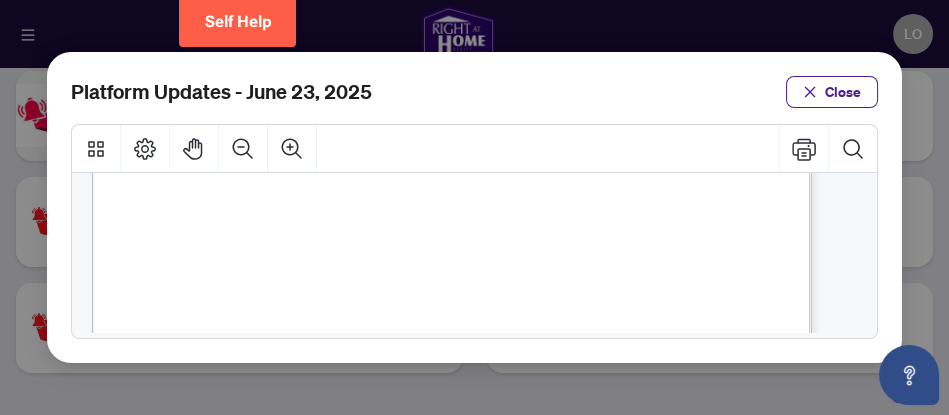 scroll, scrollTop: 333, scrollLeft: 0, axis: vertical 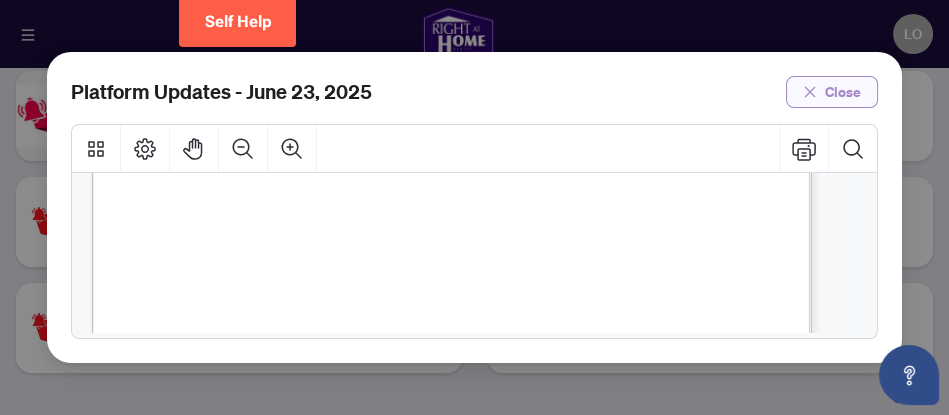 click on "Close" at bounding box center [843, 92] 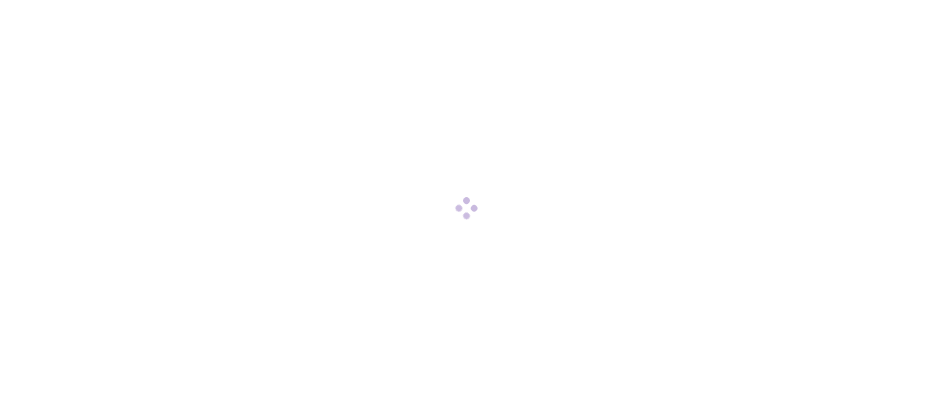 scroll, scrollTop: 0, scrollLeft: 0, axis: both 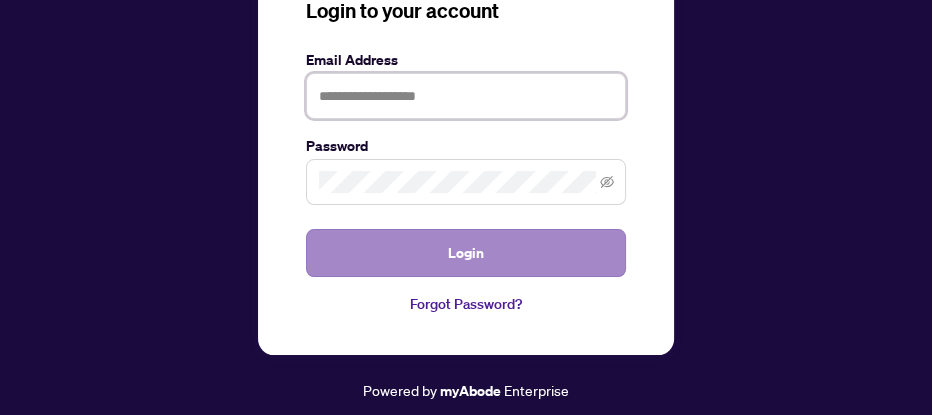 type on "**********" 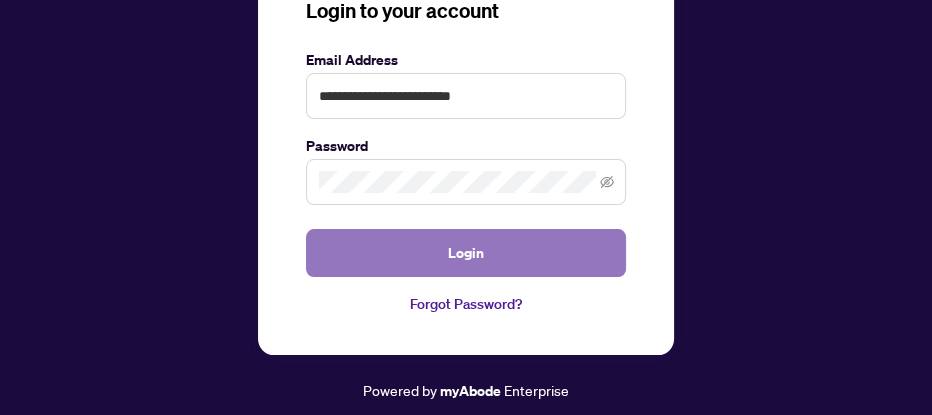 click on "Login" at bounding box center [466, 253] 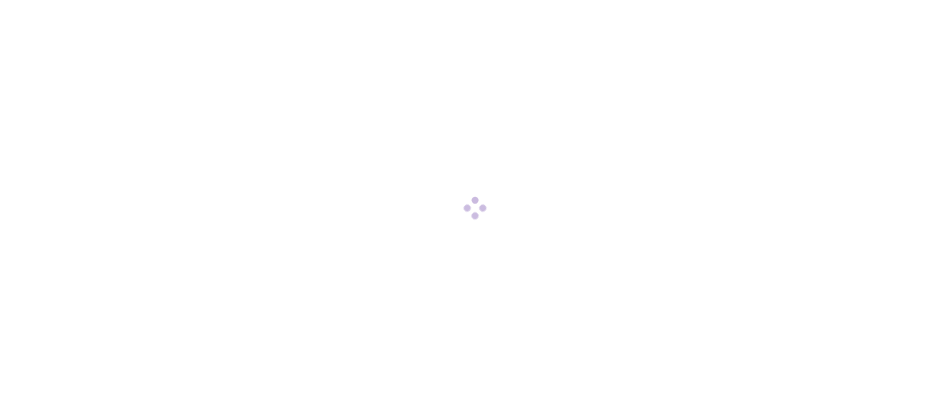 scroll, scrollTop: 0, scrollLeft: 0, axis: both 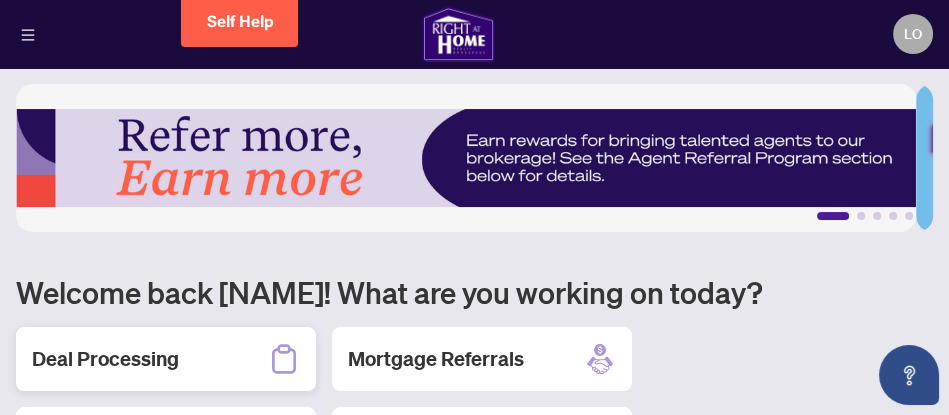 click 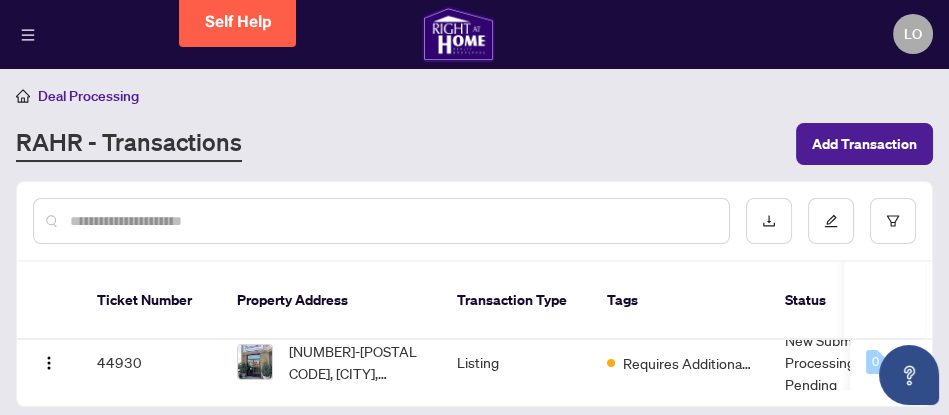 scroll, scrollTop: 17, scrollLeft: 0, axis: vertical 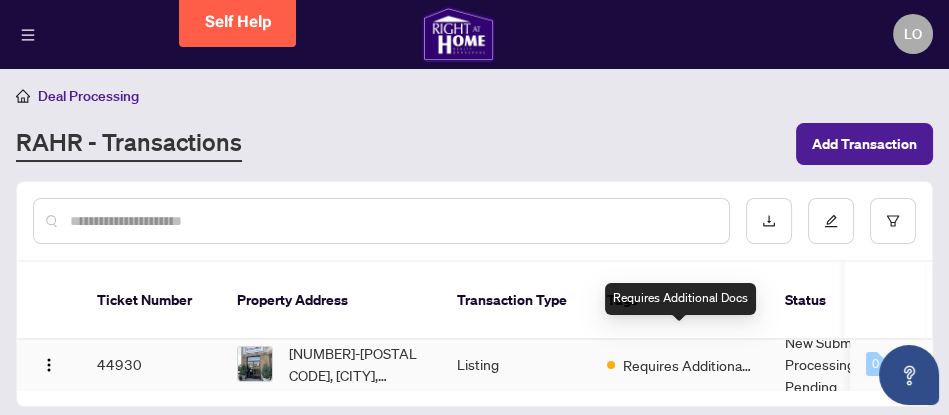 click on "Requires Additional Docs" at bounding box center [688, 365] 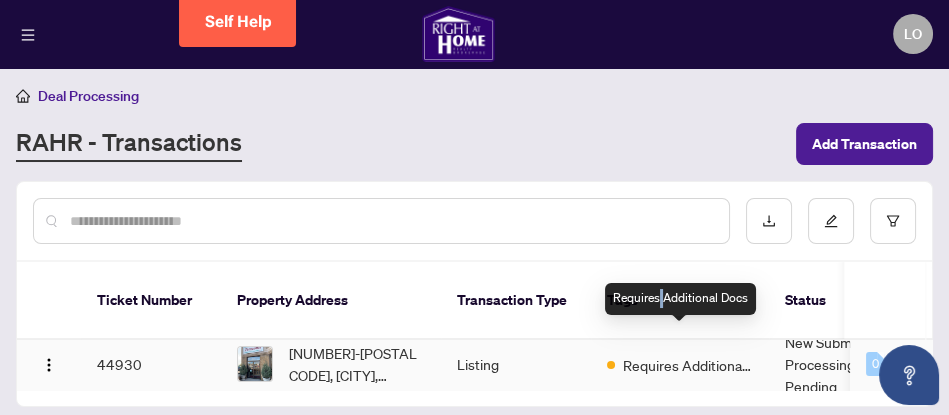 click on "Requires Additional Docs" at bounding box center [680, 299] 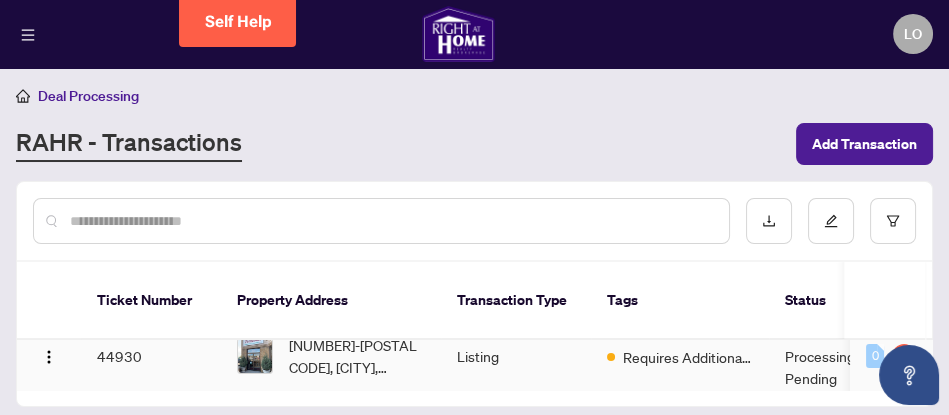 scroll, scrollTop: 38, scrollLeft: 0, axis: vertical 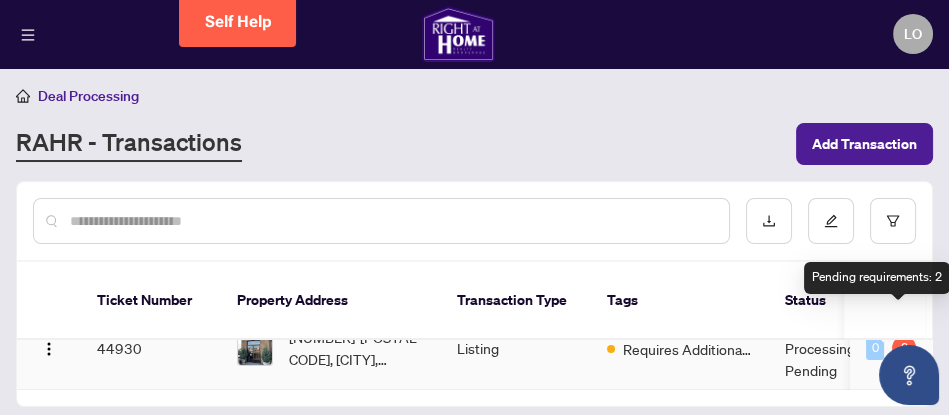 click on "2" at bounding box center [904, 348] 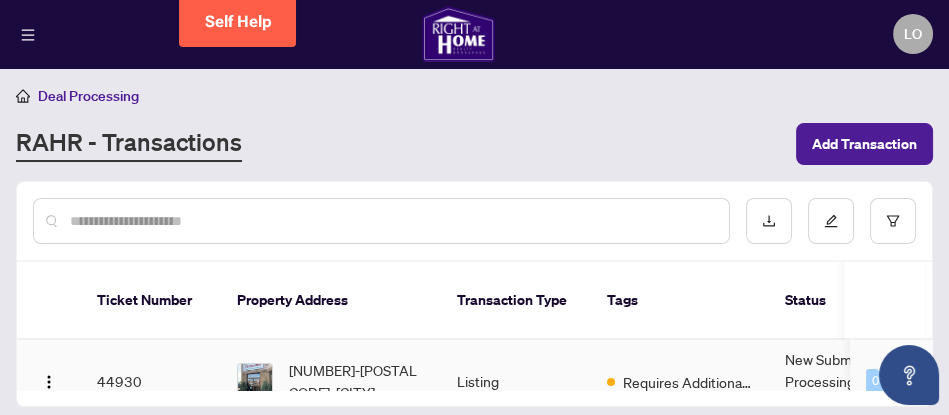 scroll, scrollTop: 38, scrollLeft: 0, axis: vertical 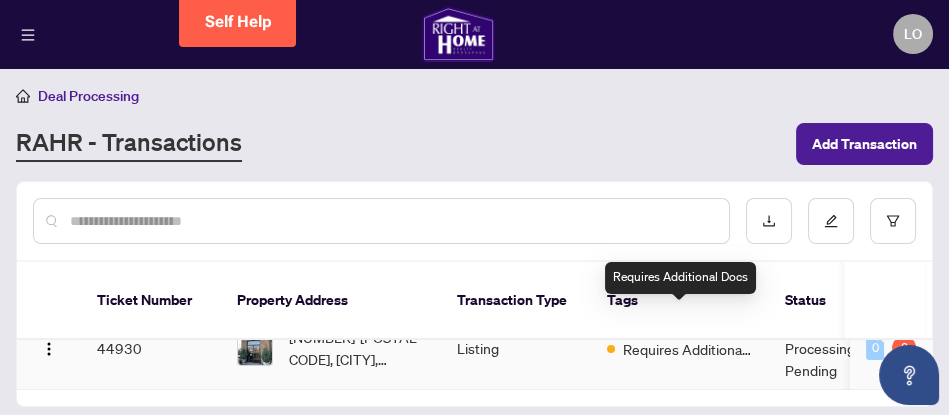 click on "Requires Additional Docs" at bounding box center [688, 349] 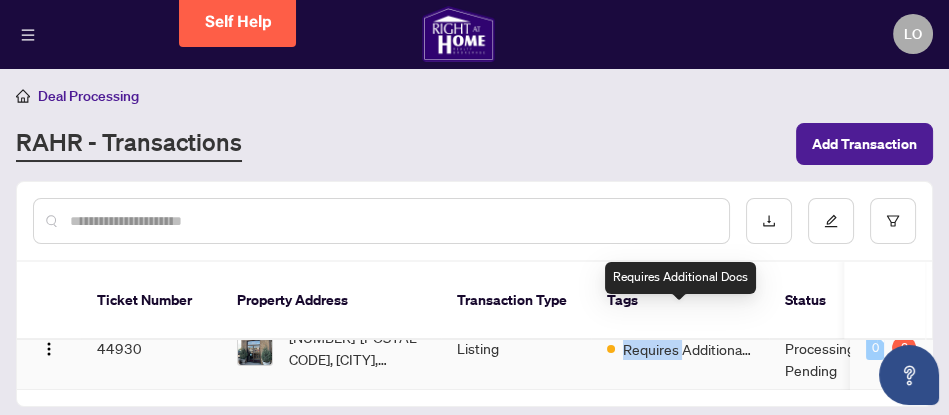click on "Requires Additional Docs" at bounding box center (688, 349) 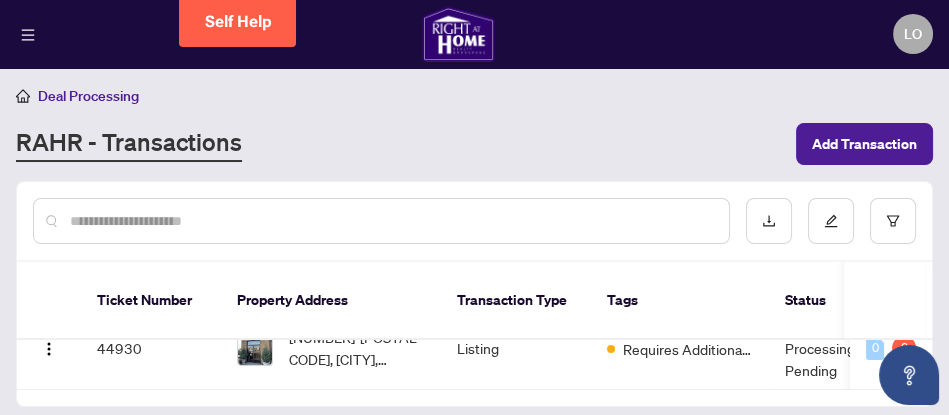 click on "Tags" at bounding box center (680, 301) 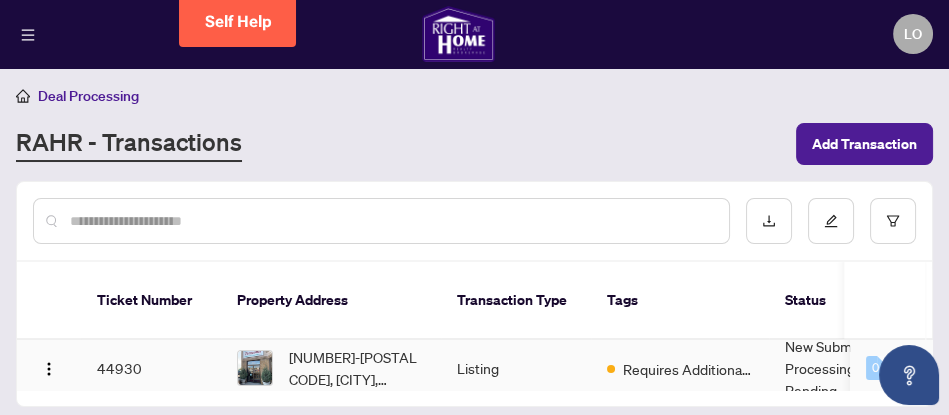 scroll, scrollTop: 0, scrollLeft: 0, axis: both 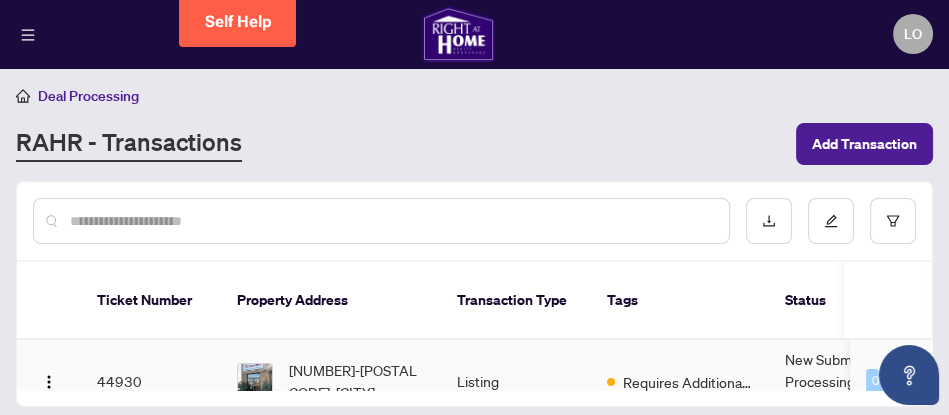 click on "Listing" at bounding box center (516, 381) 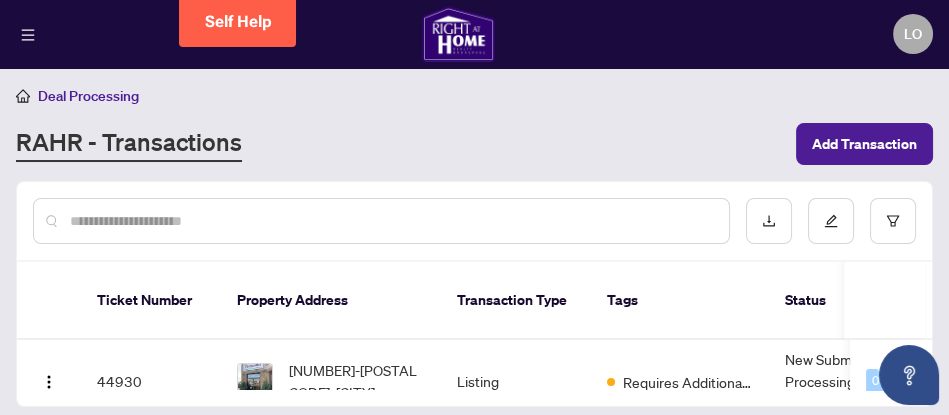 scroll, scrollTop: 38, scrollLeft: 0, axis: vertical 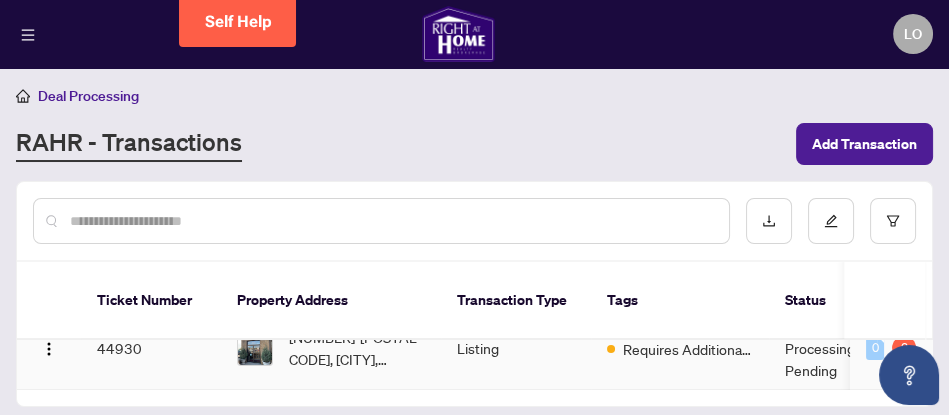 click on "Listing" at bounding box center [516, 348] 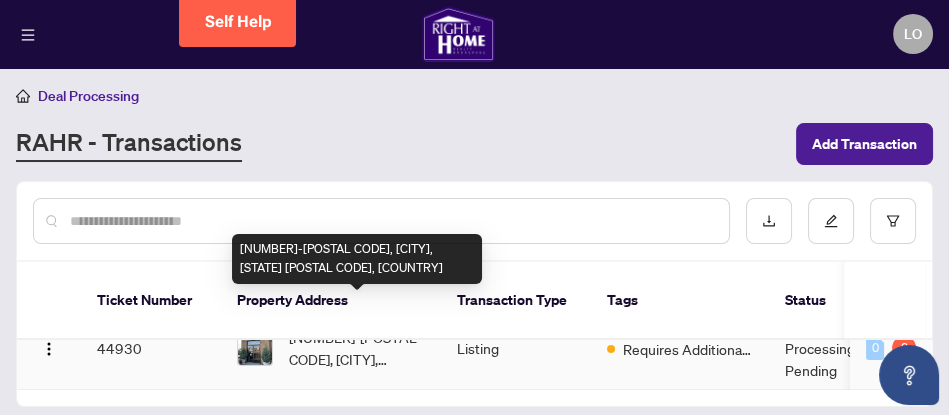 click on "1-3850 Steeles Ave, Vaughan, Ontario L4L 4Y6, Canada" at bounding box center (357, 348) 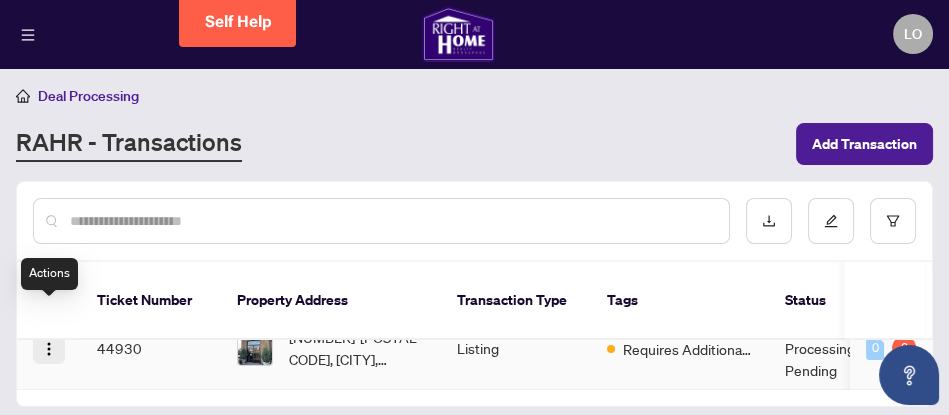 click at bounding box center (49, 349) 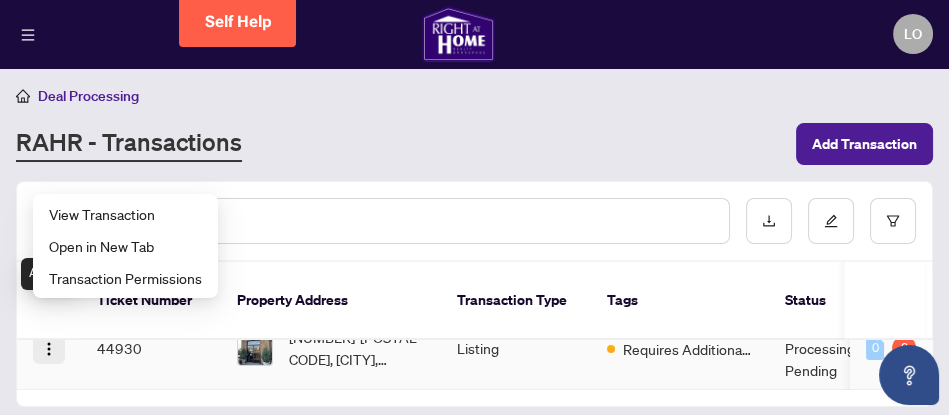 click at bounding box center (49, 349) 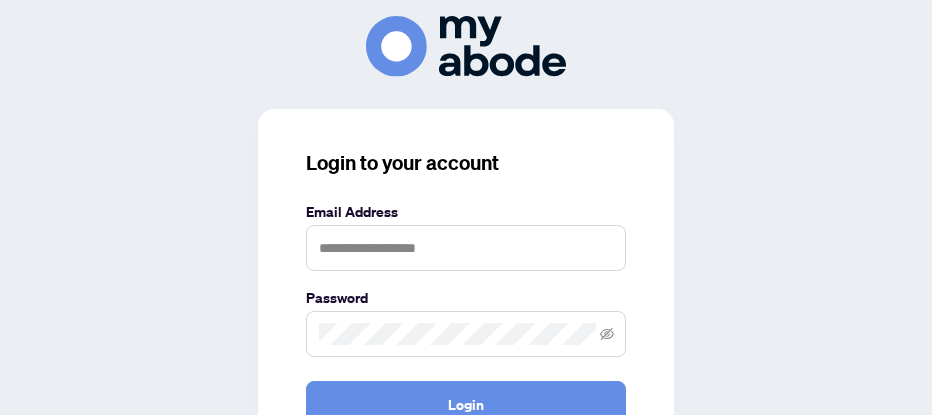scroll, scrollTop: 0, scrollLeft: 0, axis: both 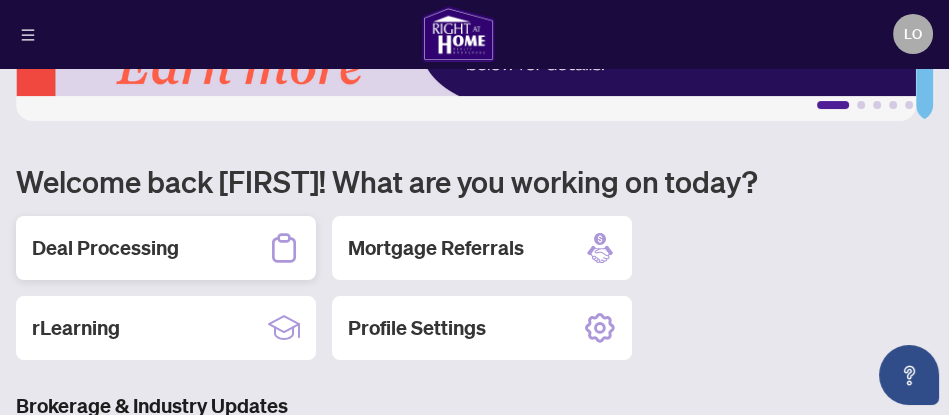 click 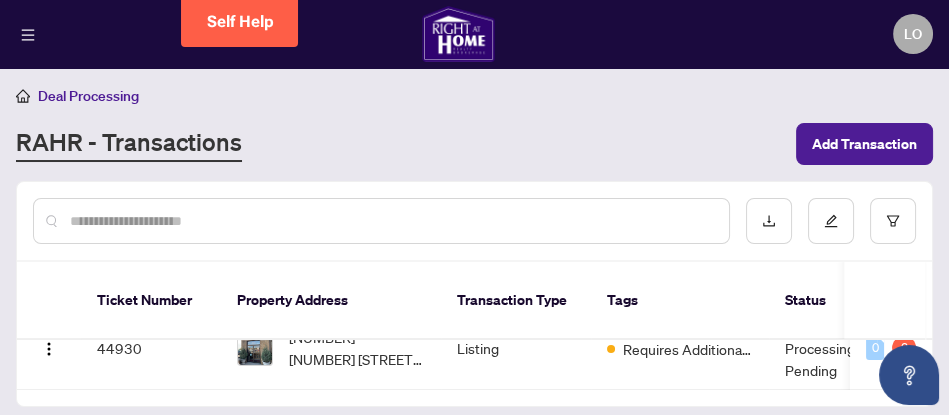 scroll, scrollTop: 38, scrollLeft: 0, axis: vertical 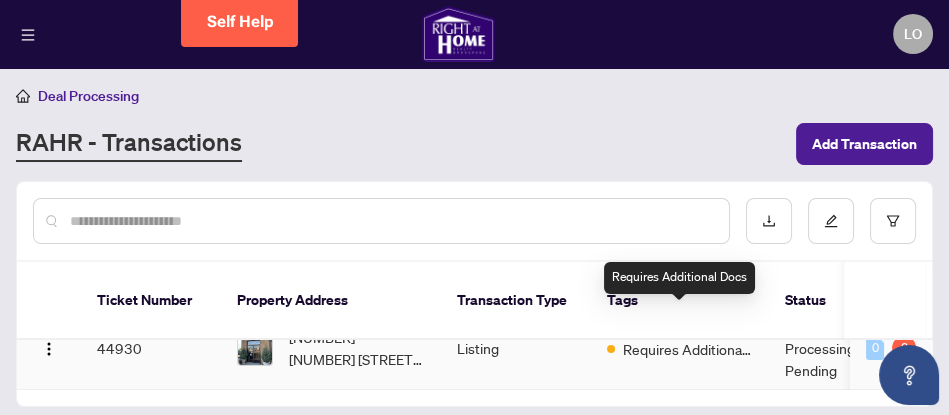 click on "Requires Additional Docs" at bounding box center [688, 349] 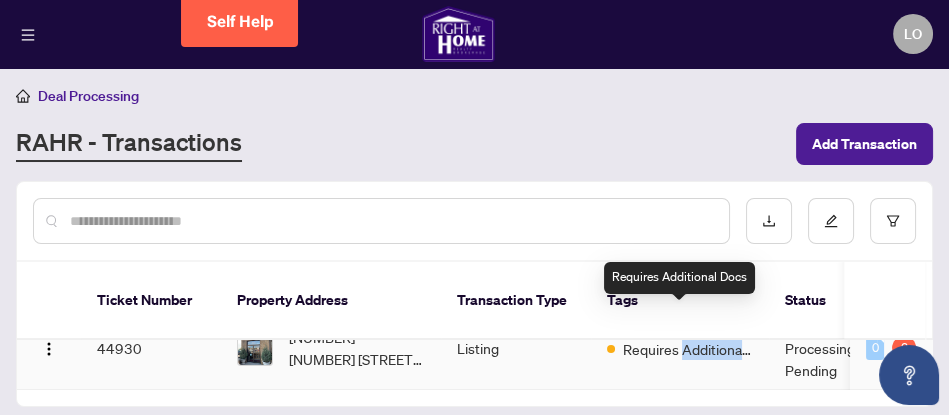 click on "Requires Additional Docs" at bounding box center [688, 349] 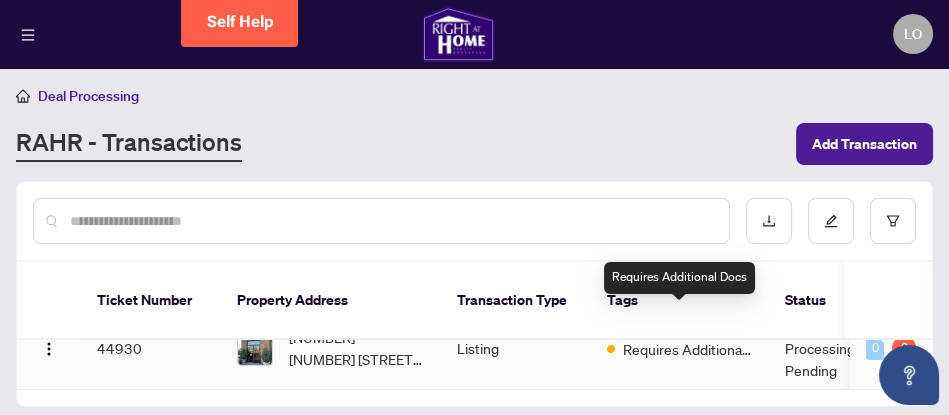 click on "Requires Additional Docs" at bounding box center (679, 278) 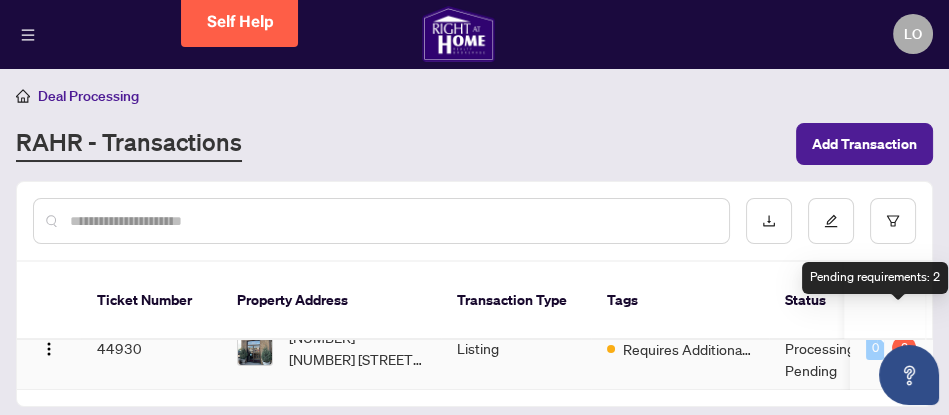 click on "2" at bounding box center [904, 348] 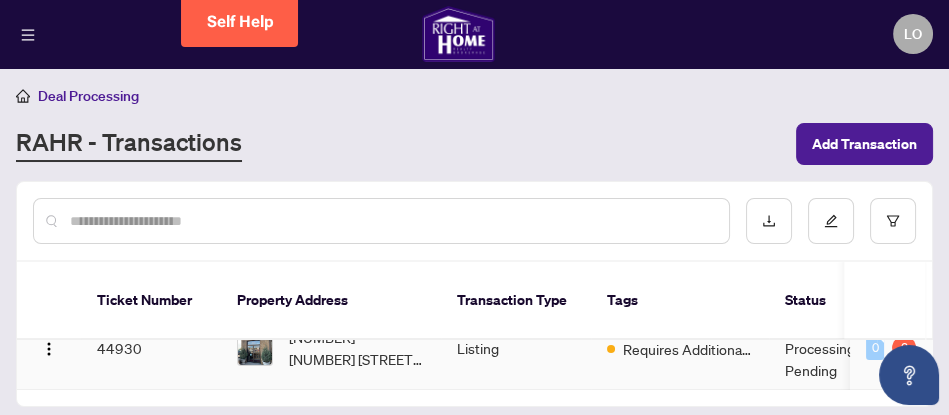 click on "44930" at bounding box center (151, 348) 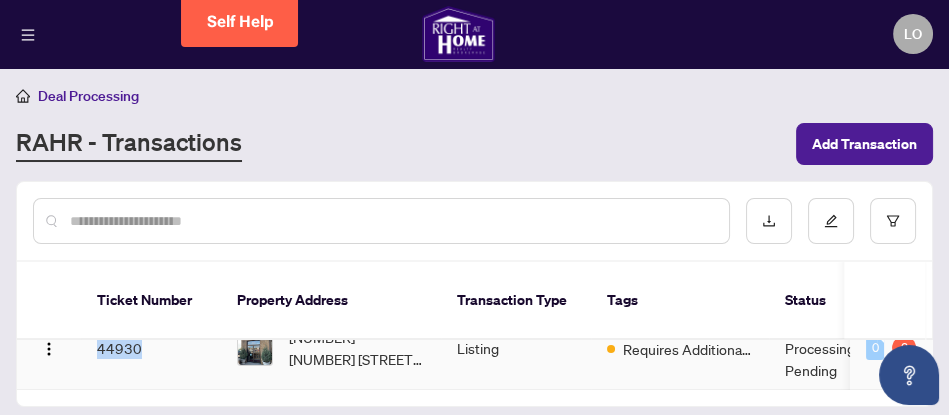 click on "44930" at bounding box center (151, 348) 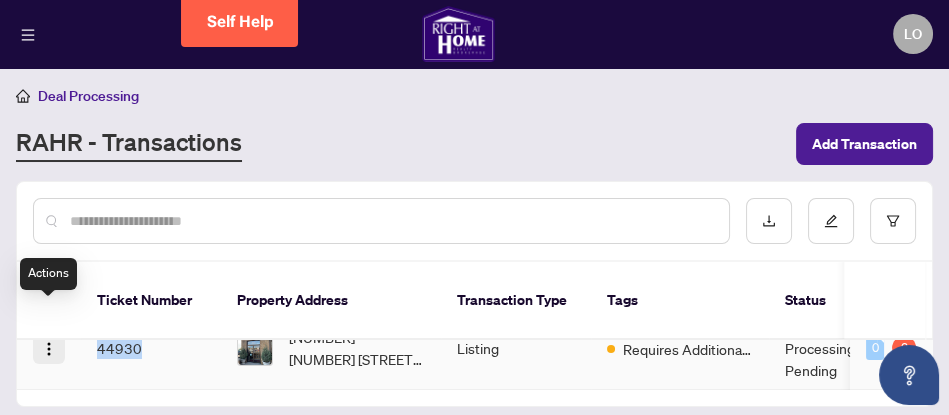 click at bounding box center (49, 349) 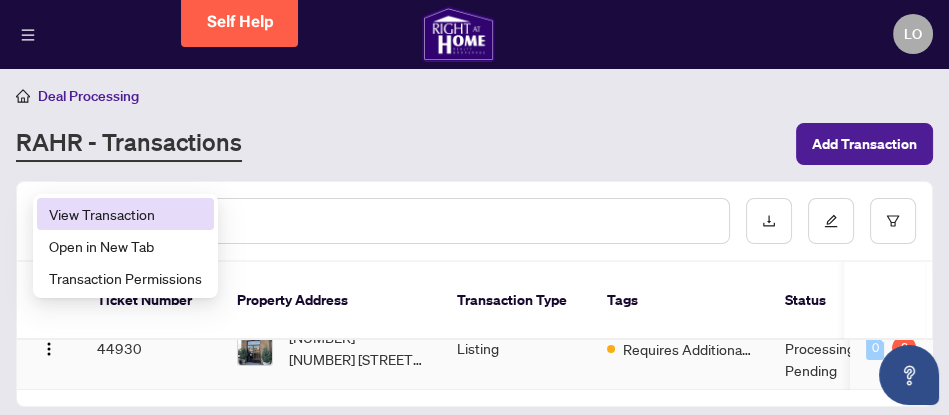 click on "View Transaction" at bounding box center (125, 214) 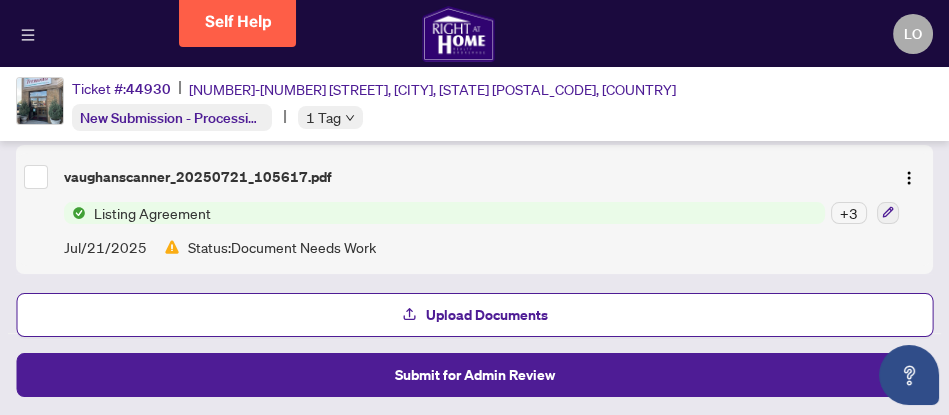 scroll, scrollTop: 231, scrollLeft: 0, axis: vertical 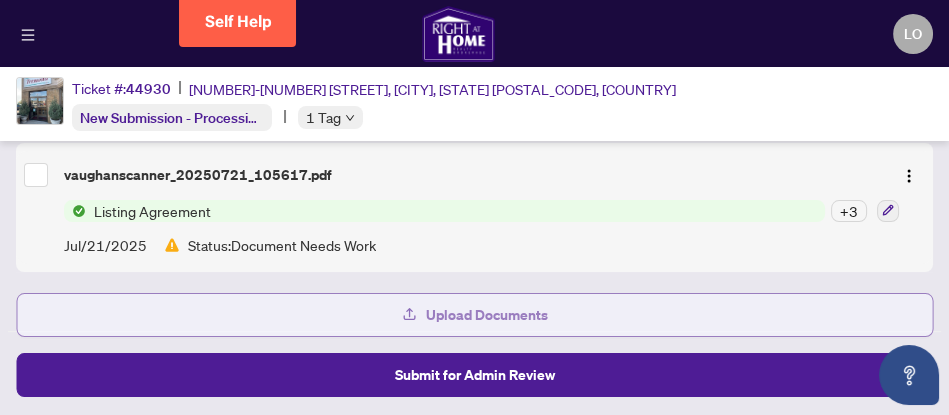 click on "Upload Documents" at bounding box center [487, 315] 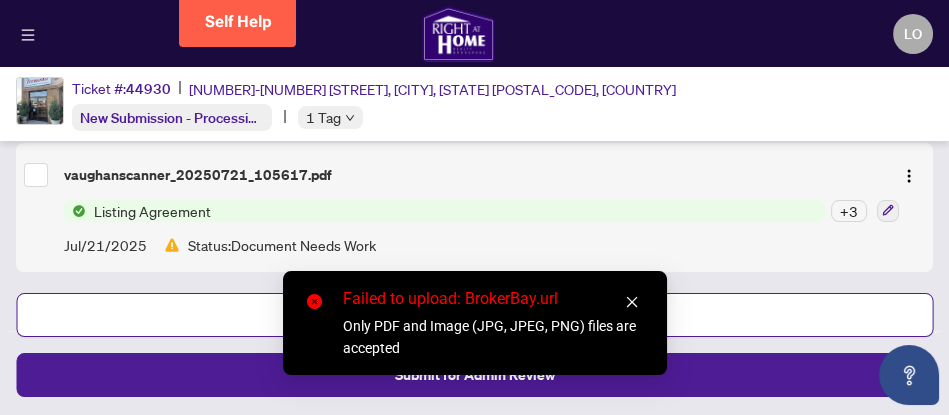 click 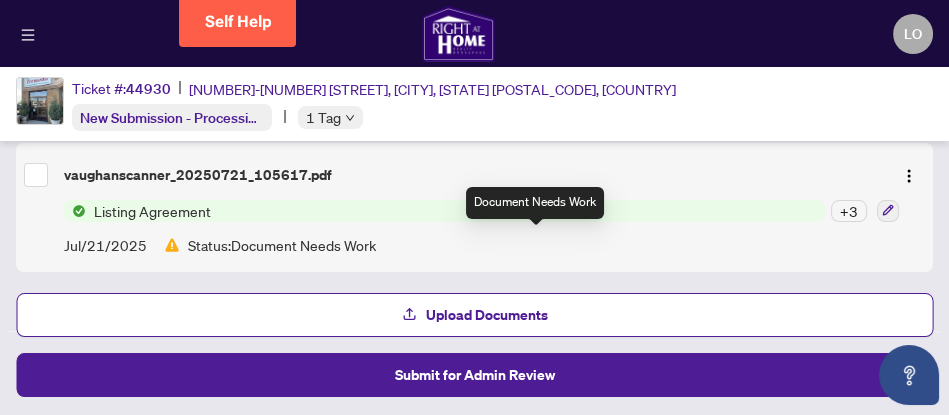 click at bounding box center (172, 245) 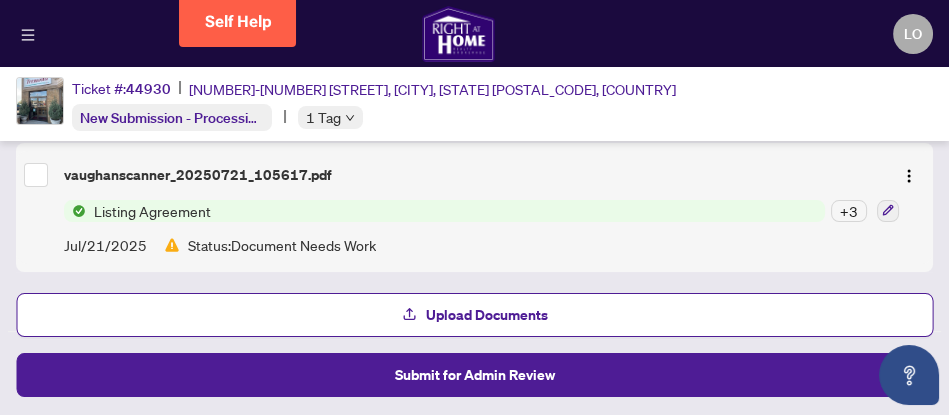 click on "Jul/21/2025" at bounding box center [105, 245] 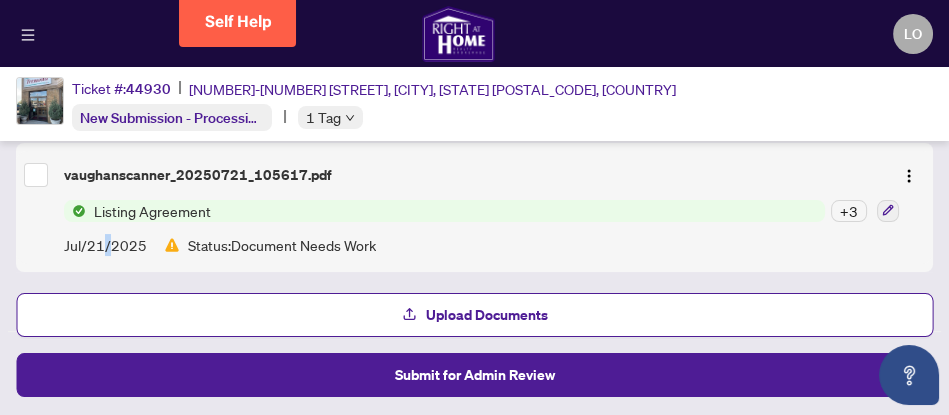 click on "Jul/21/2025" at bounding box center (105, 245) 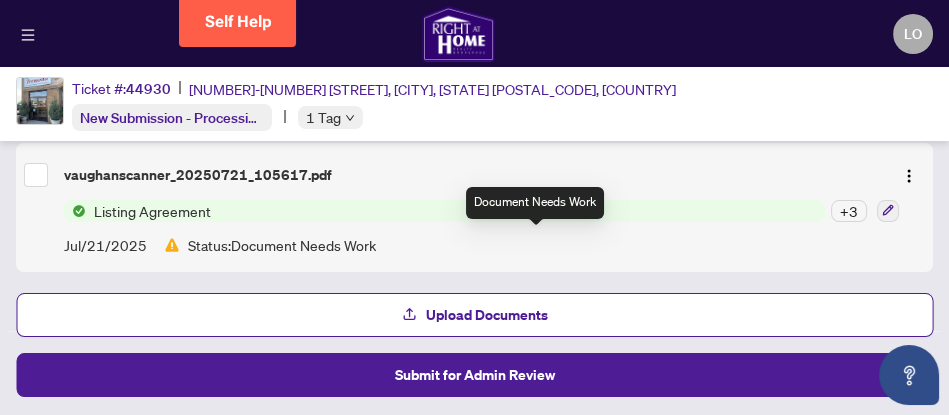click on "Status:  Document Needs Work" at bounding box center [282, 245] 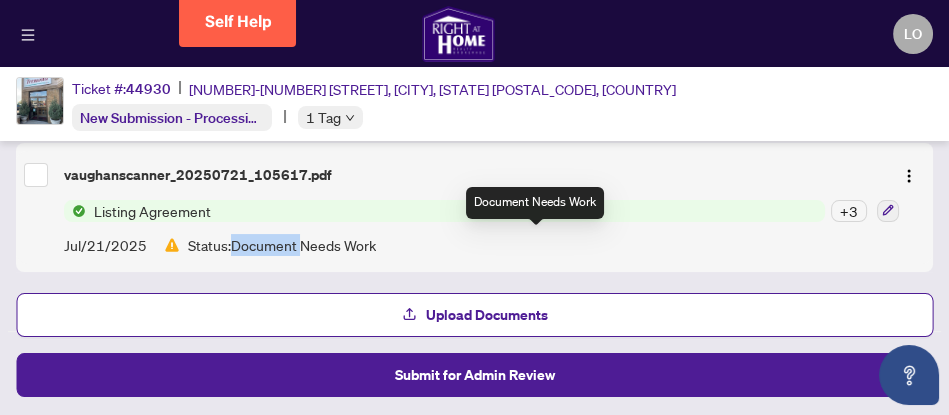 click on "Status:  Document Needs Work" at bounding box center [282, 245] 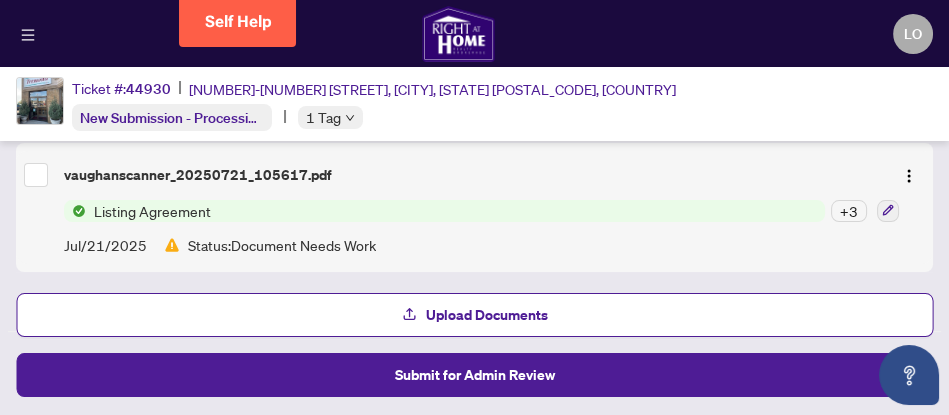 click on "+ 3" at bounding box center [849, 211] 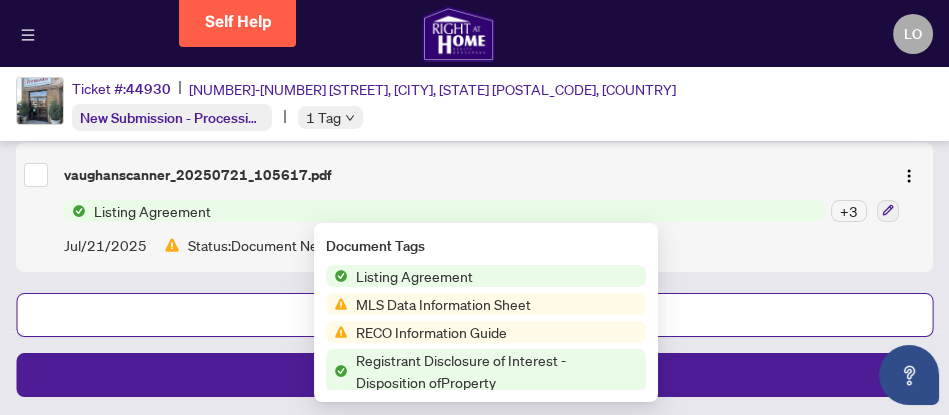 click on "+ 3" at bounding box center [849, 211] 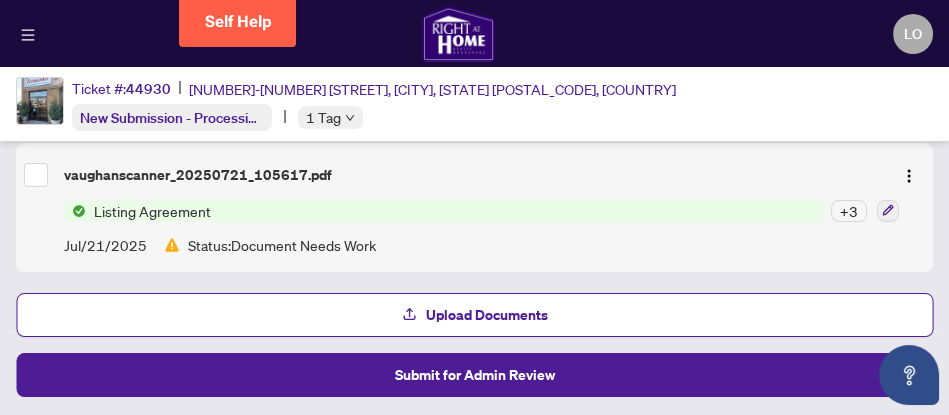 click on "+ 3" at bounding box center (849, 211) 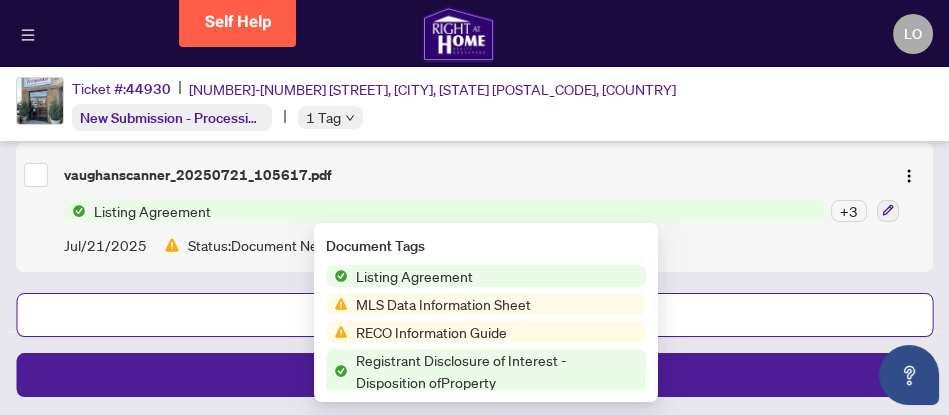 click on "Listing Agreement" at bounding box center [414, 276] 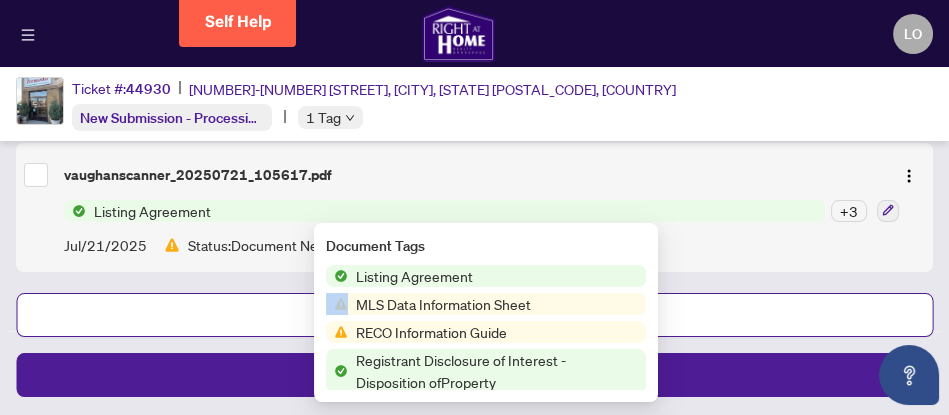 click on "Listing Agreement" at bounding box center [414, 276] 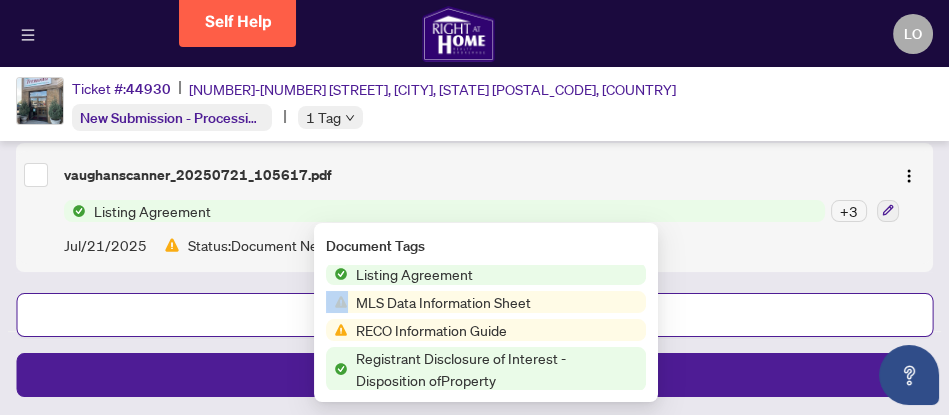 scroll, scrollTop: 3, scrollLeft: 0, axis: vertical 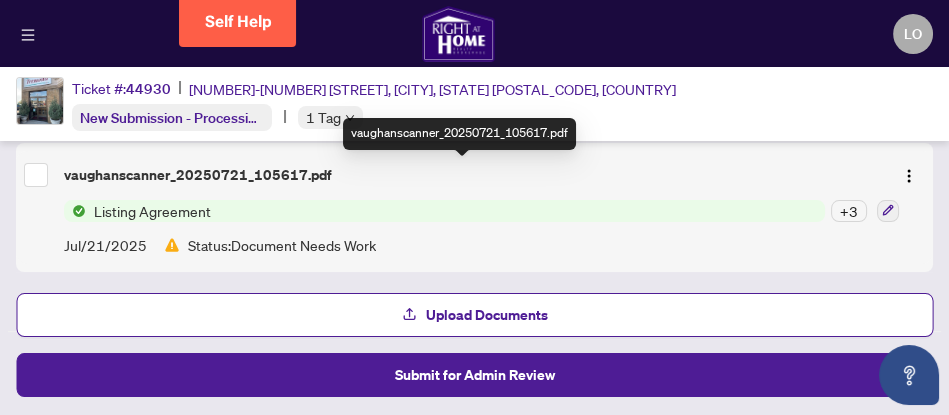 click on "vaughanscanner_20250721_105617.pdf" at bounding box center [470, 175] 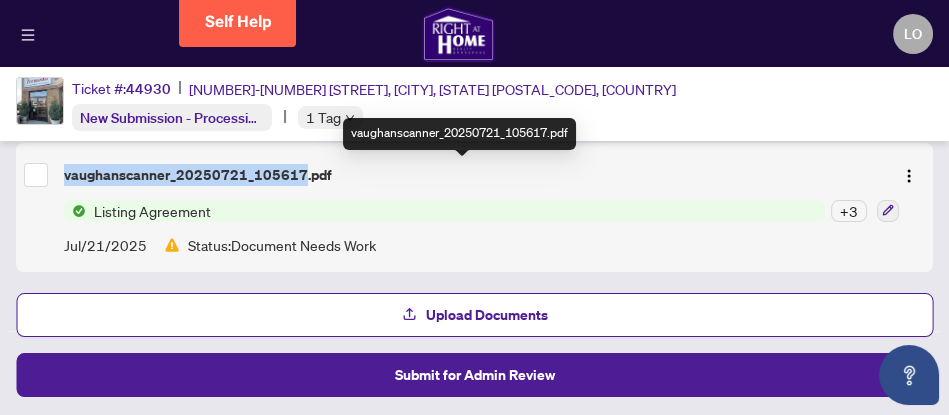 click on "vaughanscanner_20250721_105617.pdf" at bounding box center (470, 175) 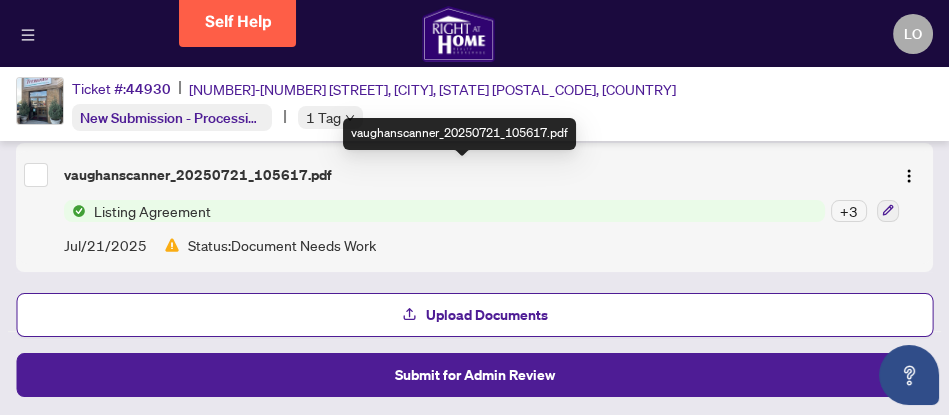 click on "vaughanscanner_20250721_105617.pdf" at bounding box center (459, 134) 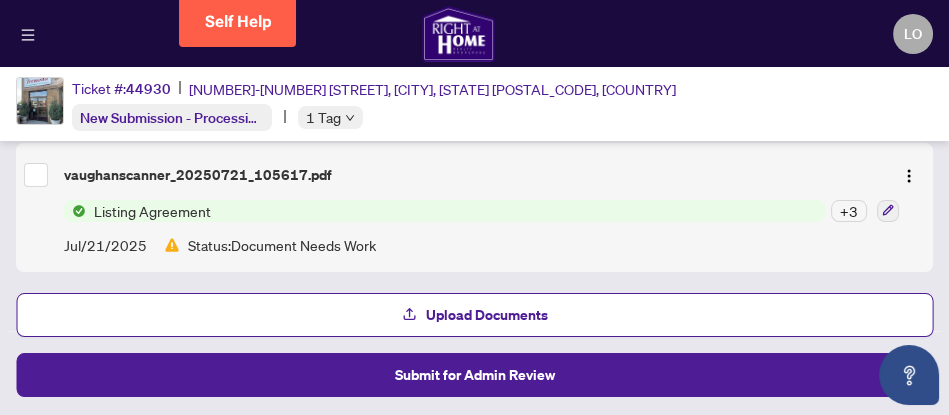 click on "vaughanscanner_20250721_105617.pdf Listing Agreement + 3 Jul/21/2025 Status:  Document Needs Work" at bounding box center [474, 207] 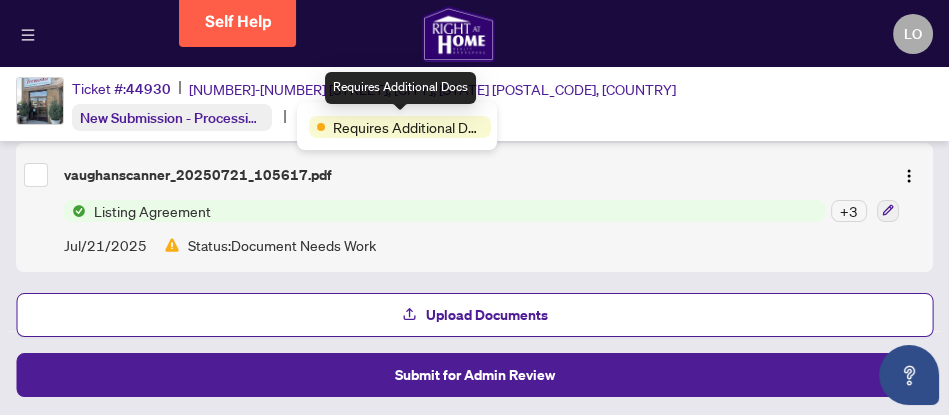 click on "Requires Additional Docs" at bounding box center [408, 127] 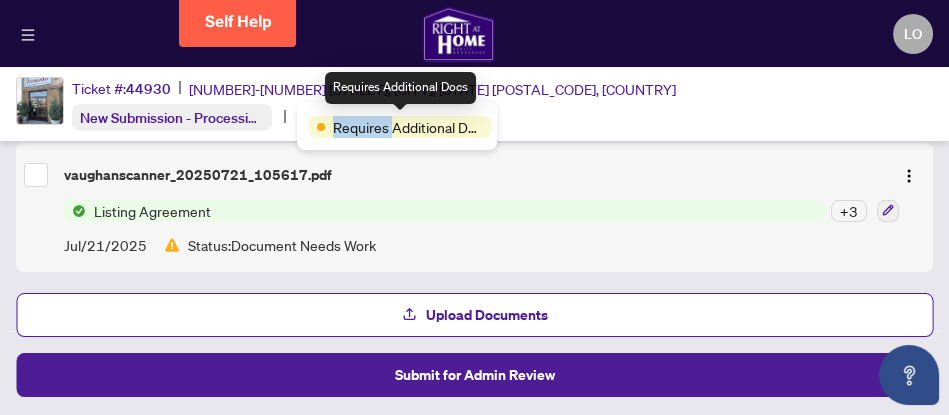 click on "Requires Additional Docs" at bounding box center [408, 127] 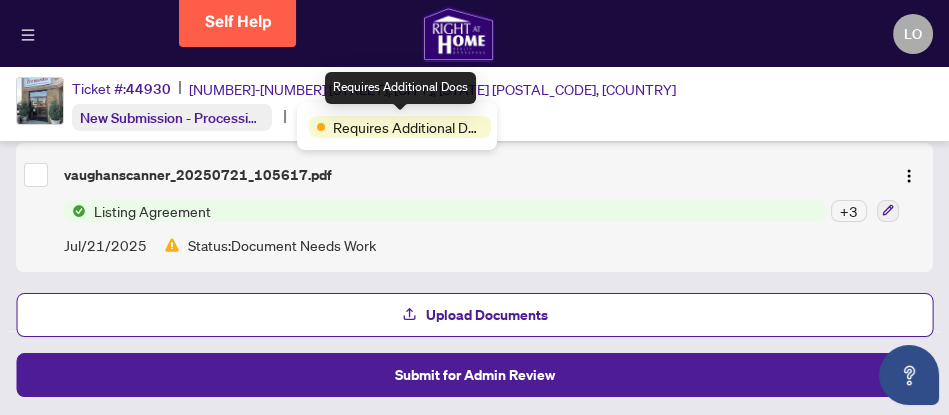 click on "Requires Additional Docs" at bounding box center [408, 127] 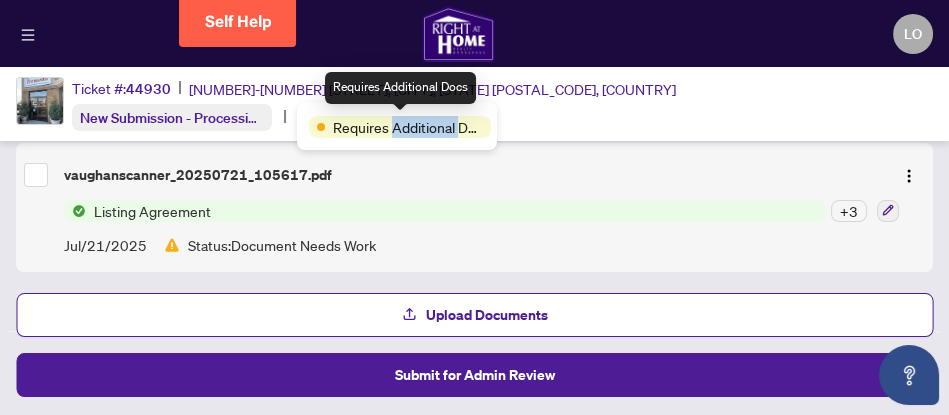 click on "Requires Additional Docs" at bounding box center (408, 127) 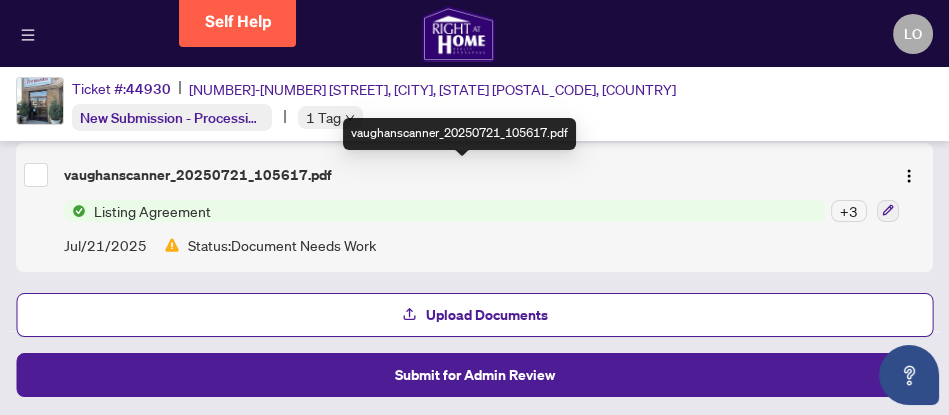 click on "vaughanscanner_20250721_105617.pdf" at bounding box center (470, 175) 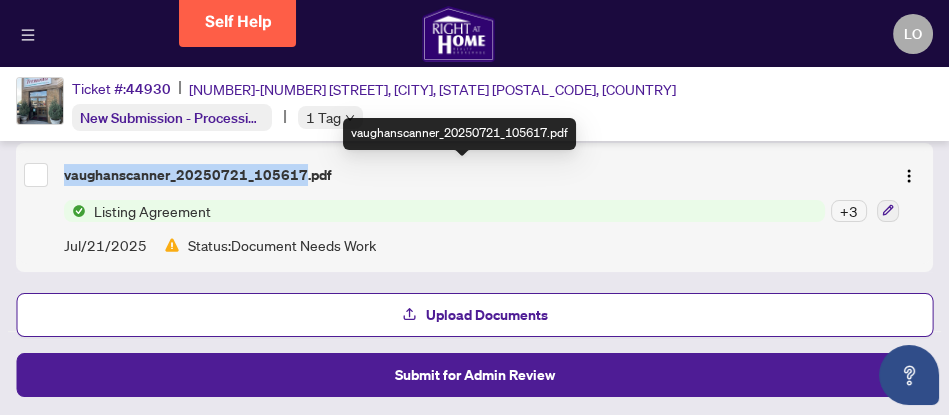 click on "vaughanscanner_20250721_105617.pdf" at bounding box center (470, 175) 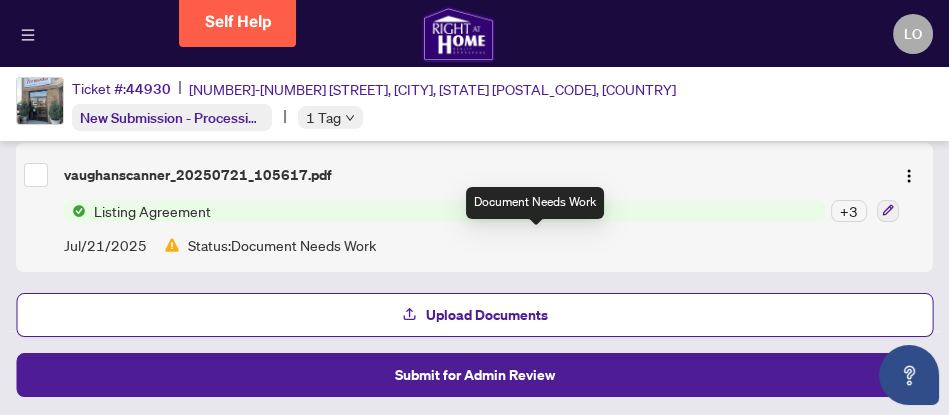 click on "Status:  Document Needs Work" at bounding box center [282, 245] 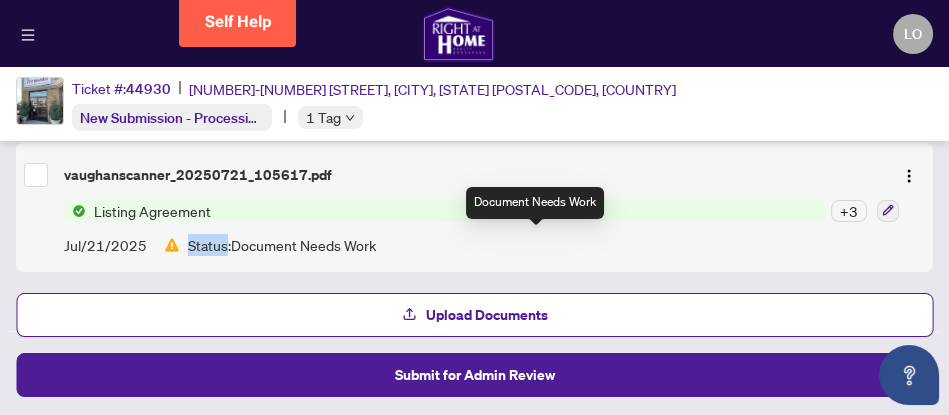 click on "Status:  Document Needs Work" at bounding box center [282, 245] 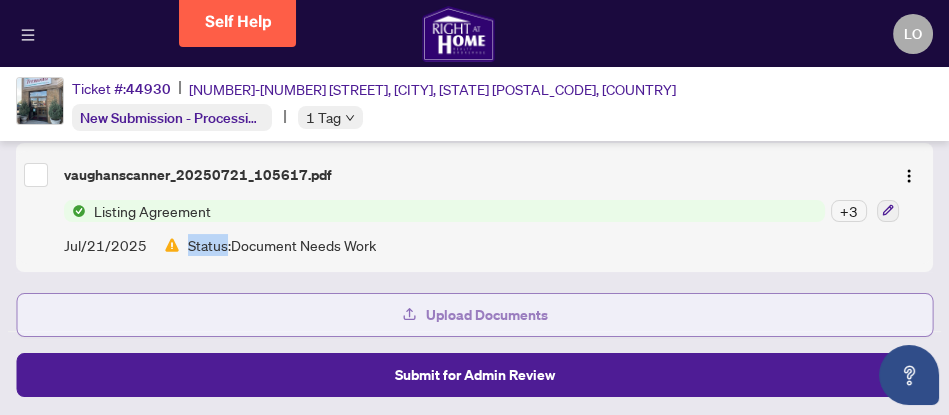 click 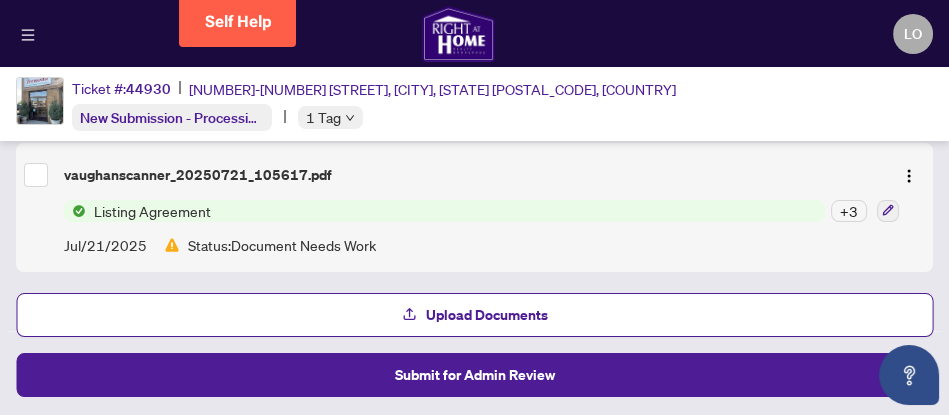 click on "+ 3" at bounding box center [849, 211] 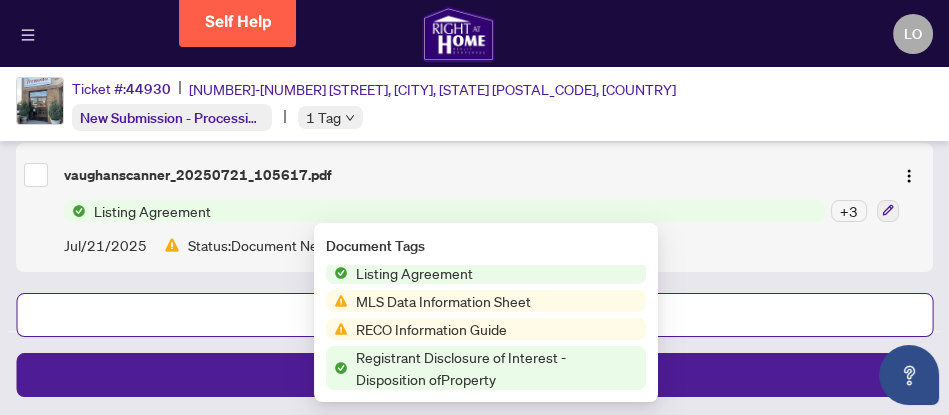 click on "Listing Agreement" at bounding box center (486, 273) 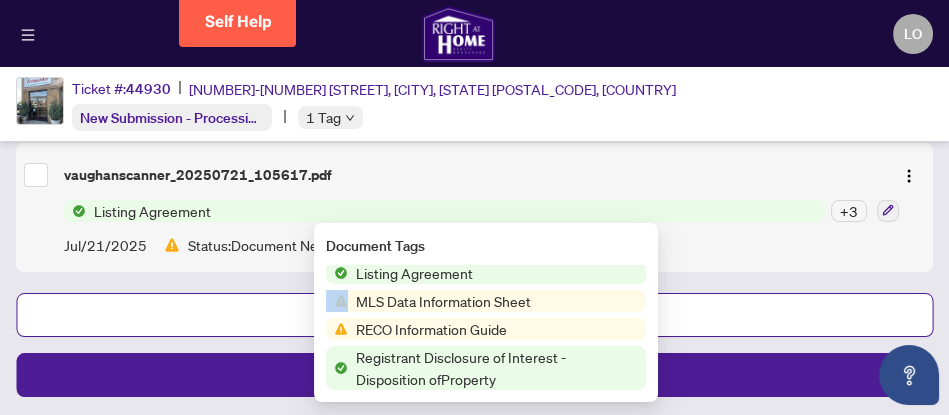 click on "Listing Agreement" at bounding box center (486, 273) 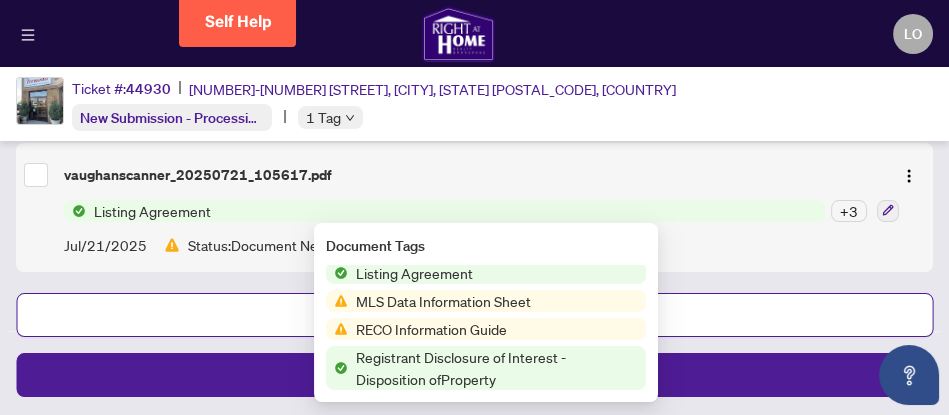 click on "Listing Agreement" at bounding box center (414, 273) 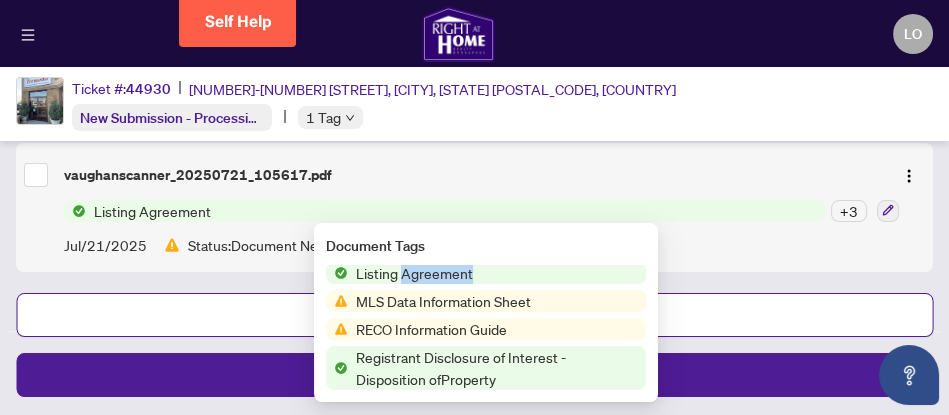 click on "Listing Agreement" at bounding box center [414, 273] 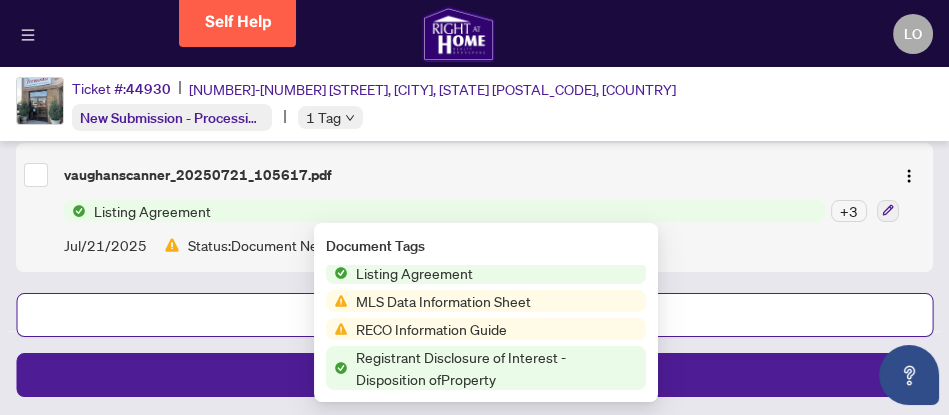 click on "MLS Data Information Sheet" at bounding box center [443, 301] 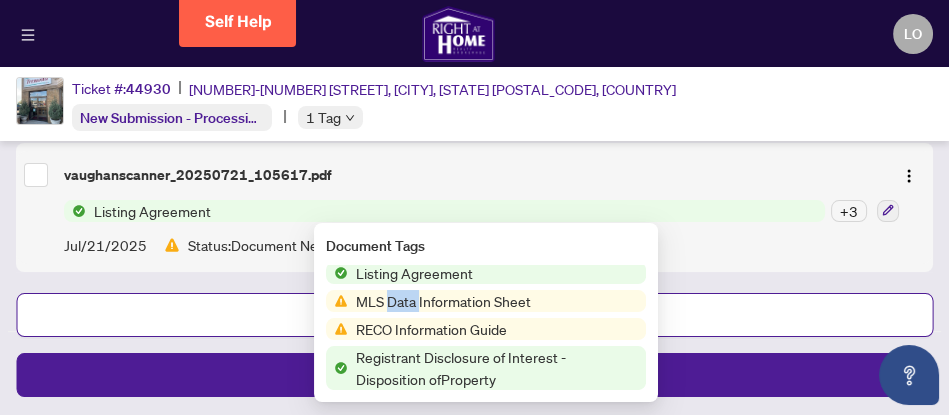click on "MLS Data Information Sheet" at bounding box center [443, 301] 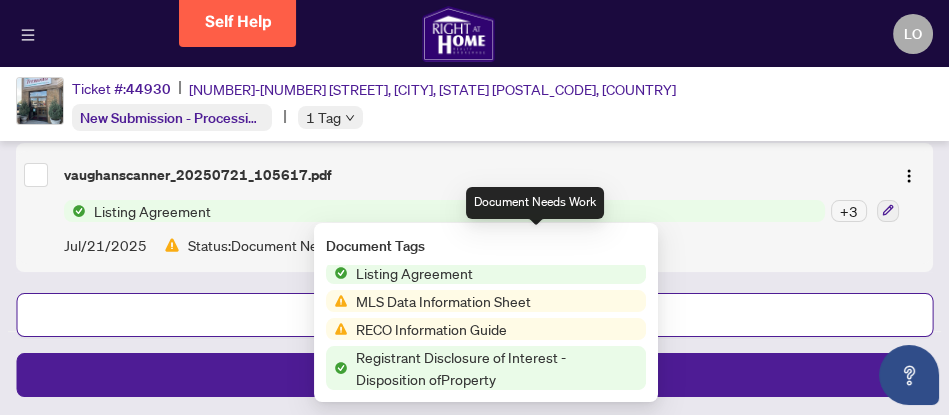 click on "Status:  Document Needs Work" at bounding box center [544, 245] 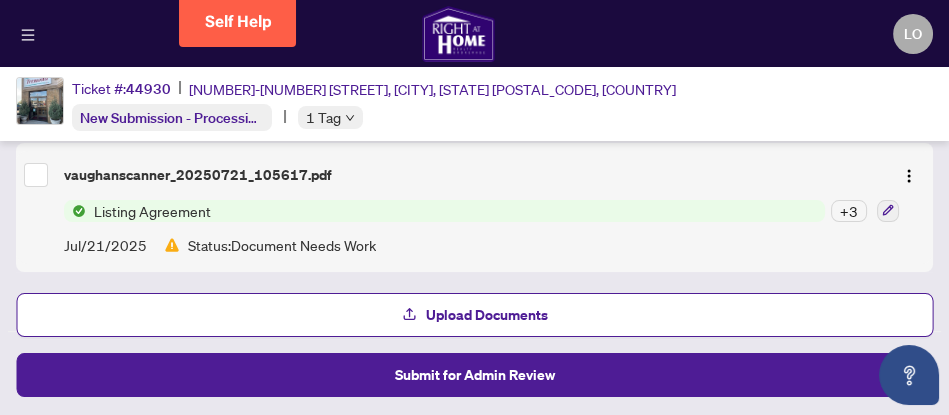click 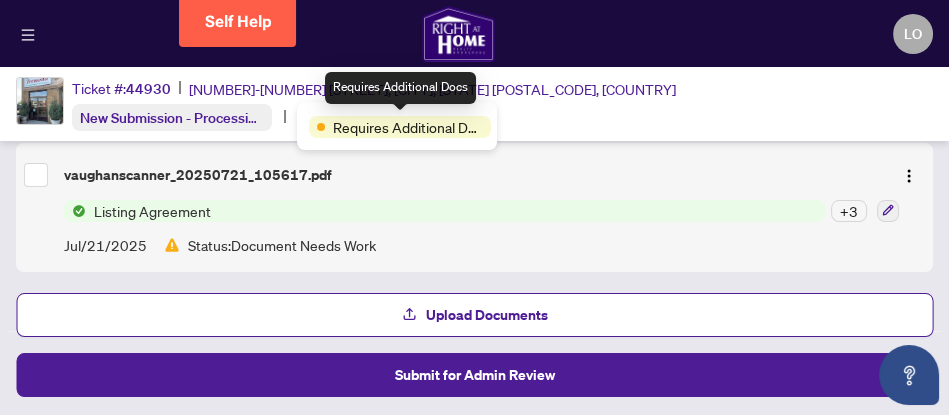 click on "Requires Additional Docs" at bounding box center (408, 127) 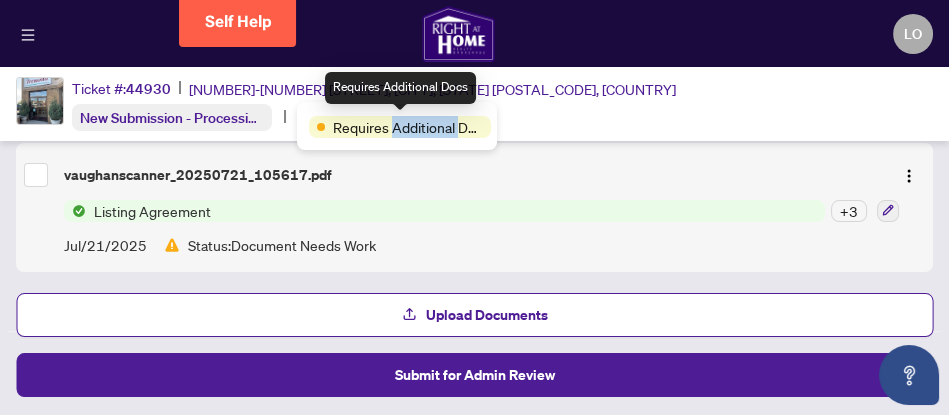 click on "Requires Additional Docs" at bounding box center (408, 127) 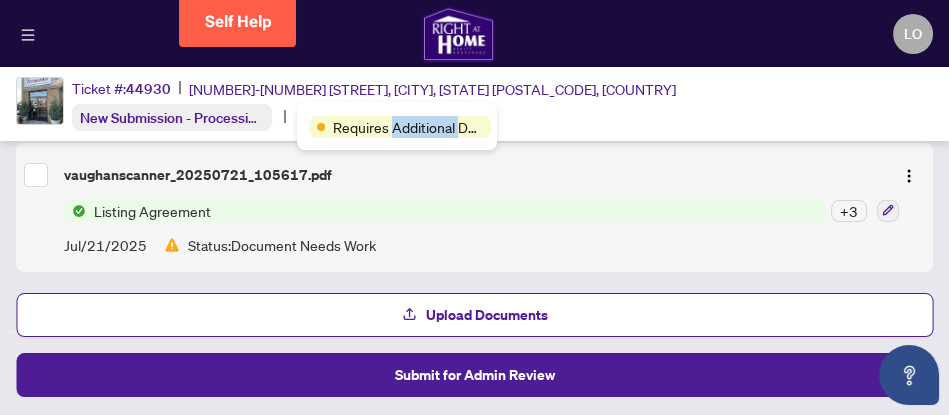 scroll, scrollTop: 0, scrollLeft: 0, axis: both 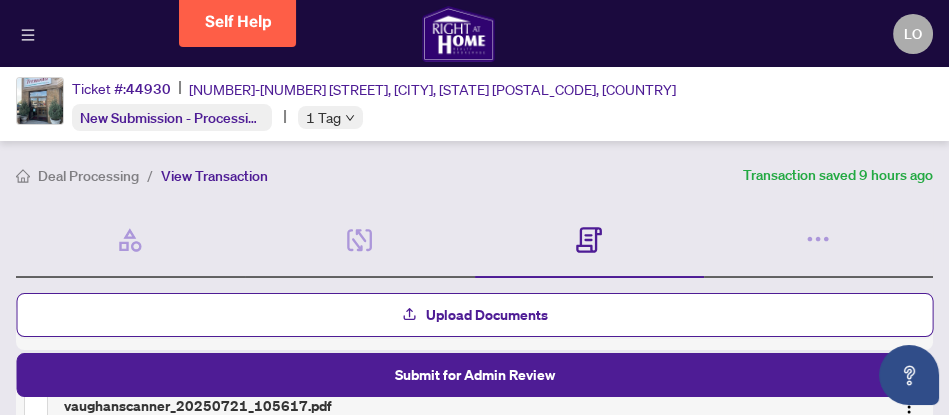 click on "View Transaction" at bounding box center (214, 176) 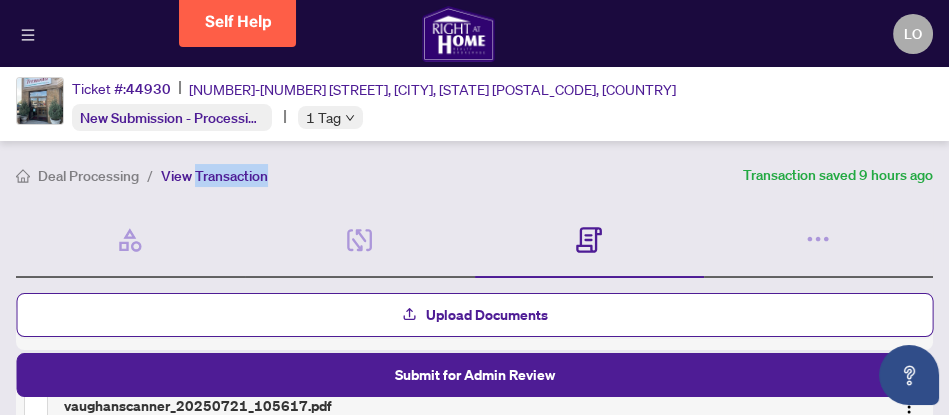 click on "View Transaction" at bounding box center [214, 176] 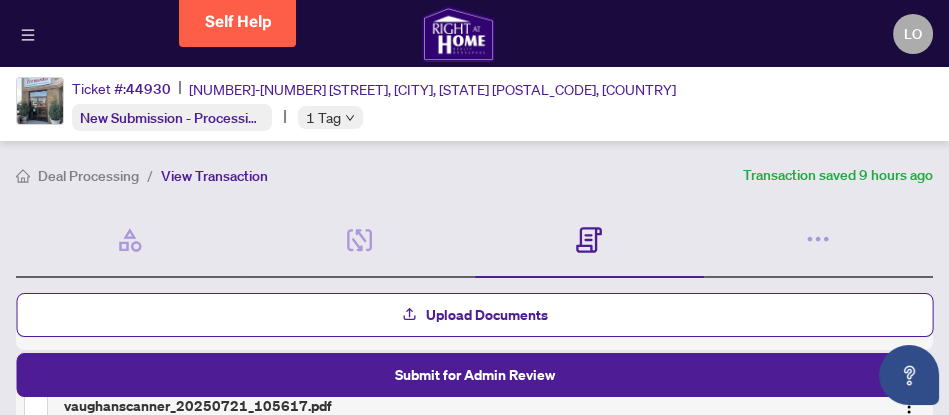 click on "Deal Processing" at bounding box center (88, 176) 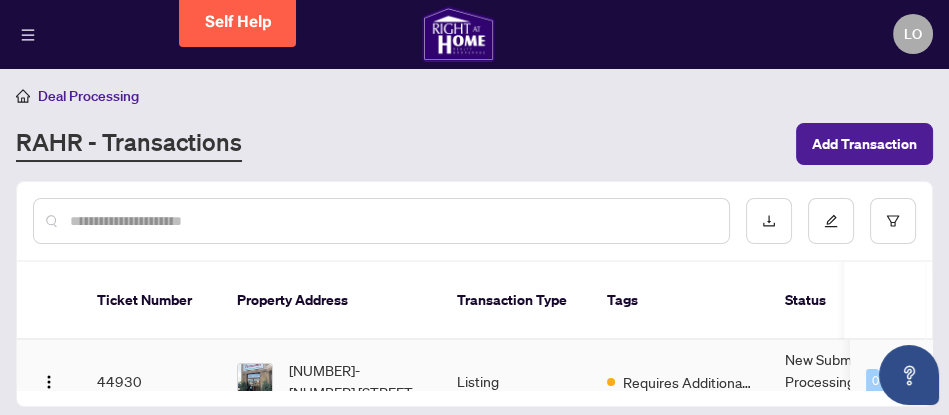 click on "44930" at bounding box center [151, 381] 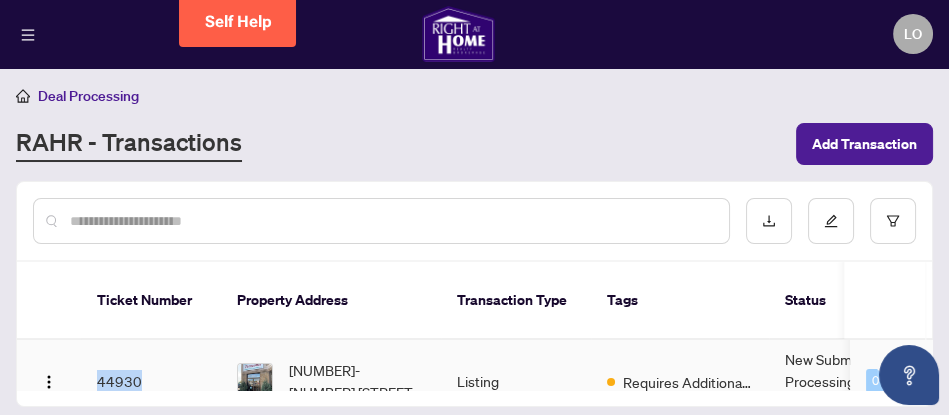 click on "44930" at bounding box center [151, 381] 